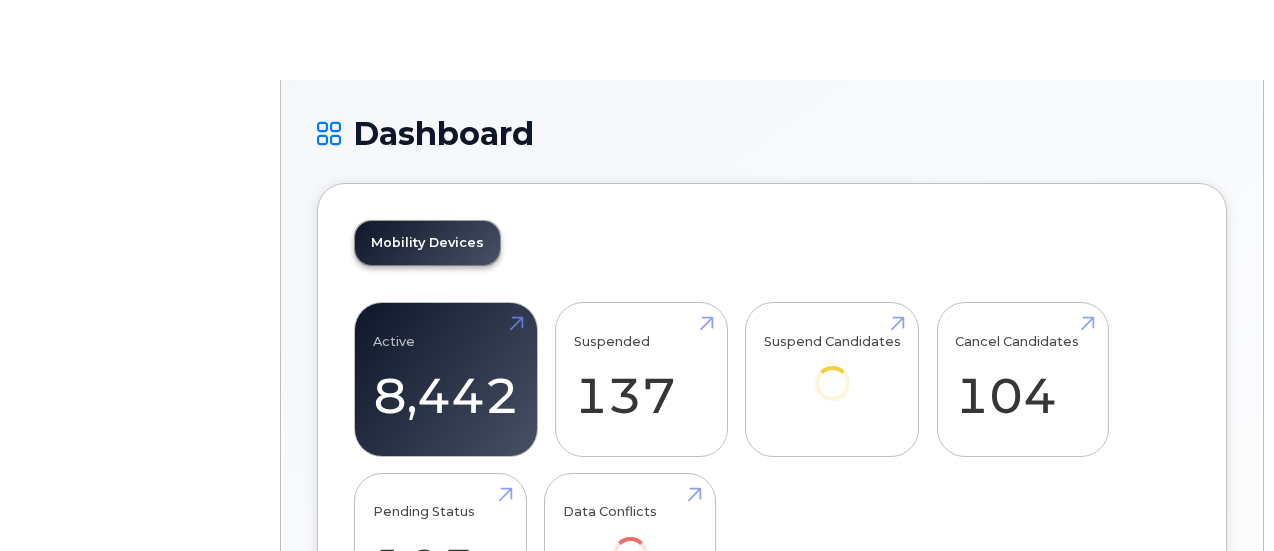 scroll, scrollTop: 0, scrollLeft: 0, axis: both 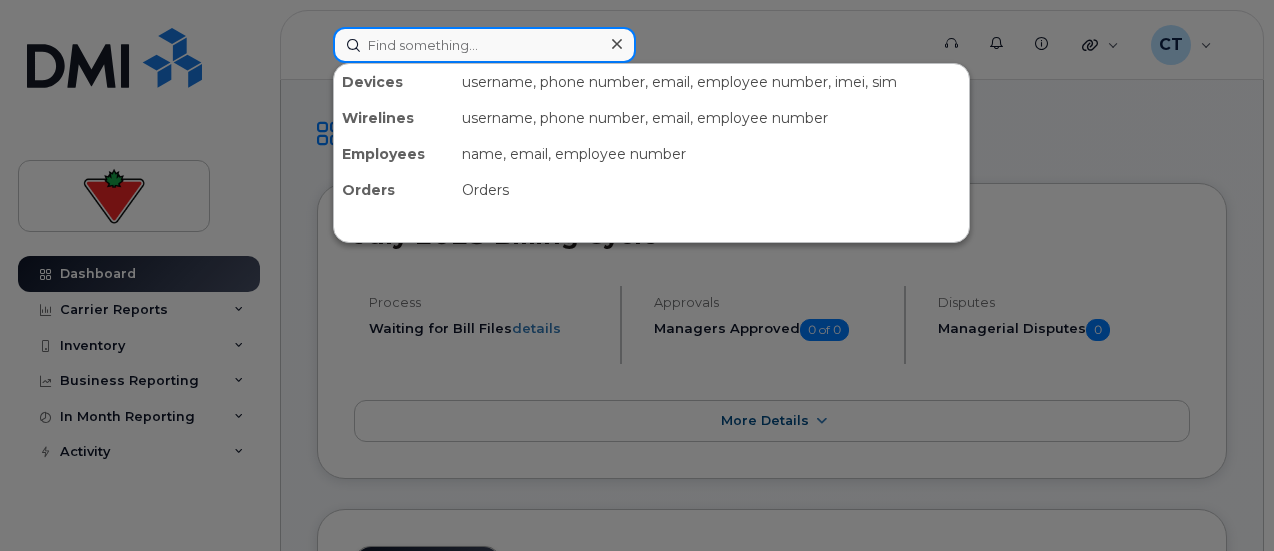 click 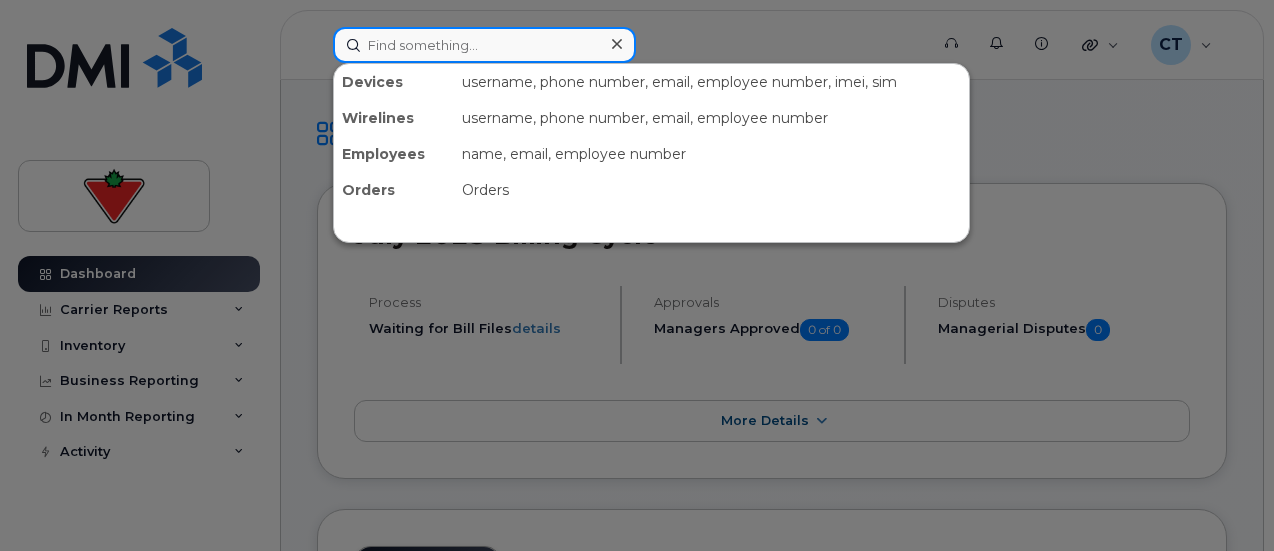 click 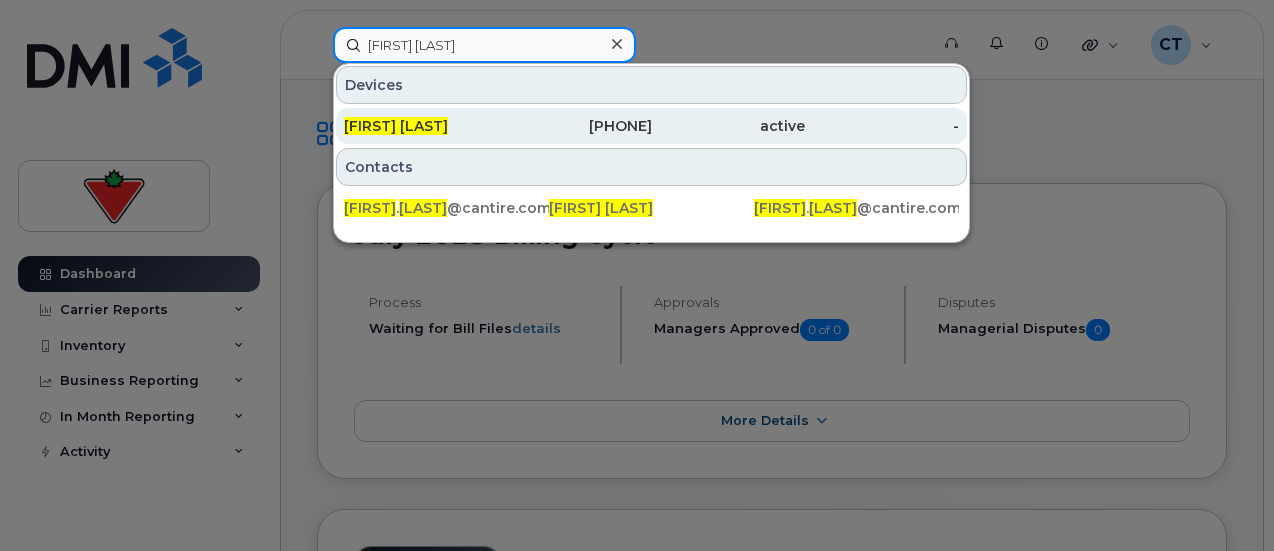type on "[FIRST] [LAST]" 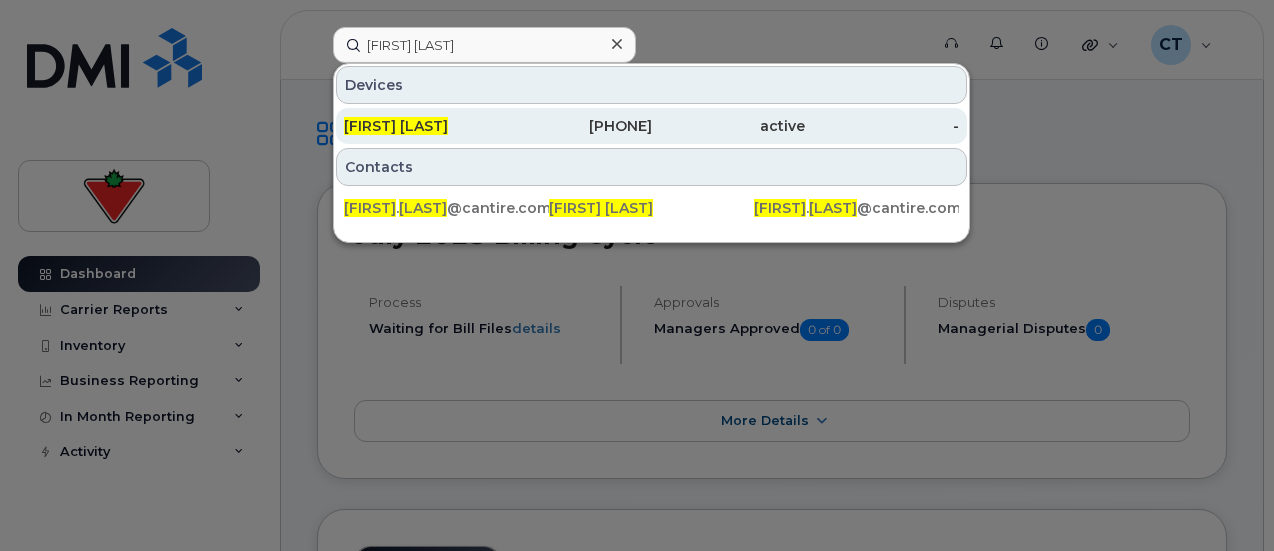 click on "647-444-7323" 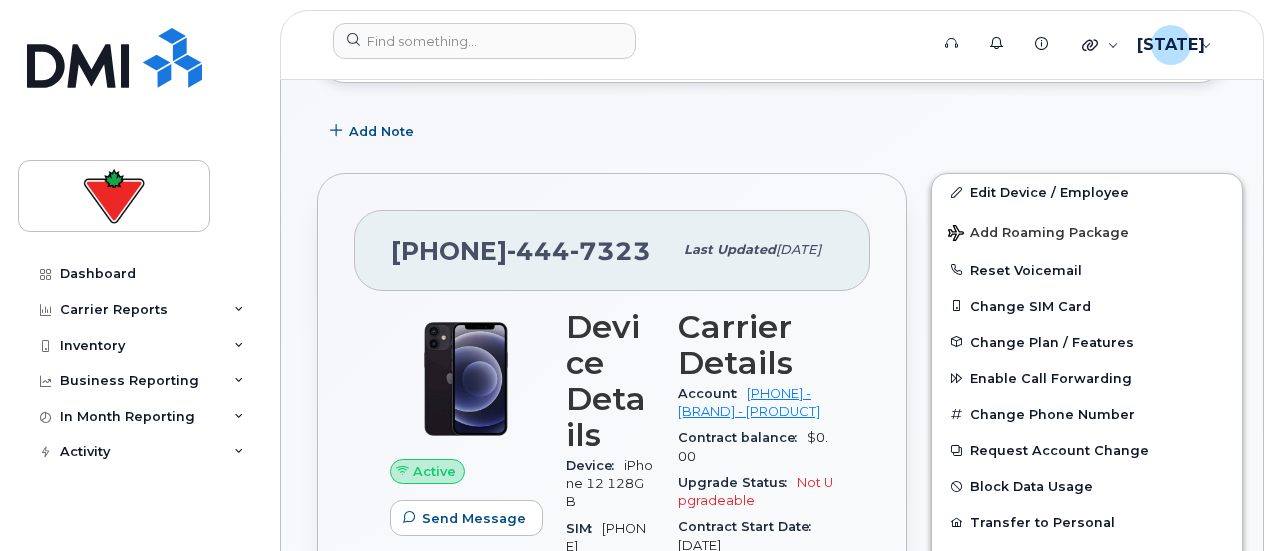scroll, scrollTop: 503, scrollLeft: 0, axis: vertical 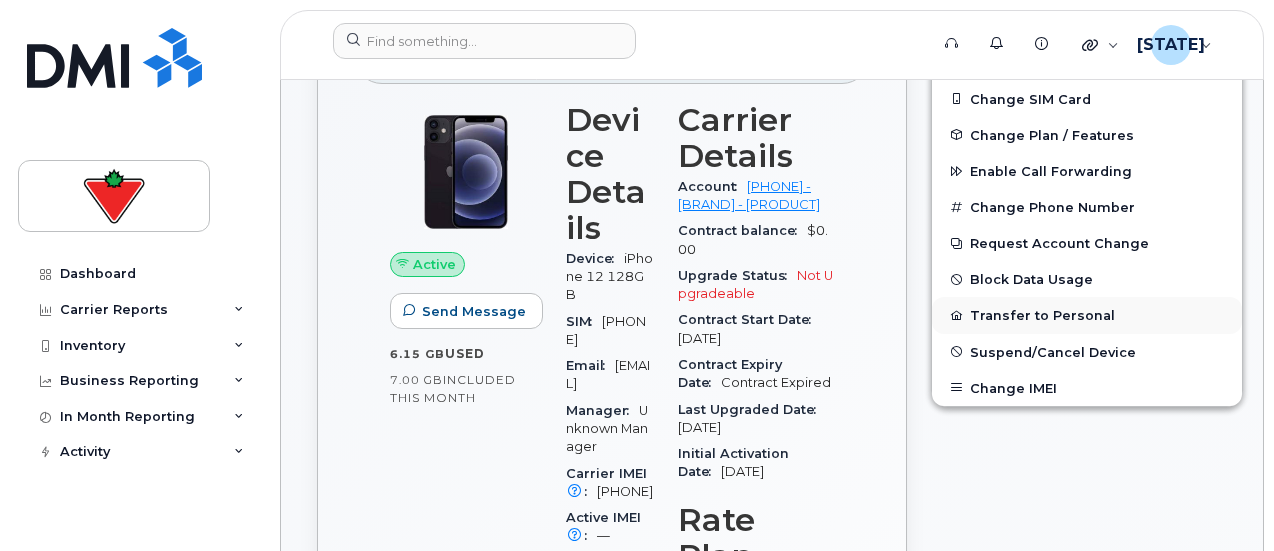 click on "Transfer to Personal" 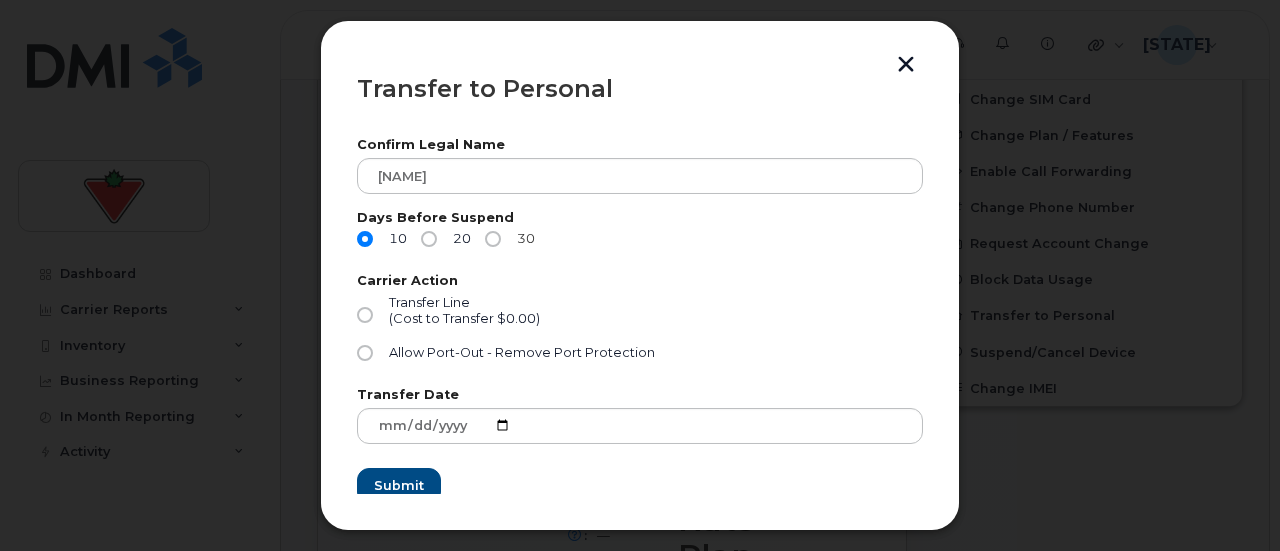 click on "30" 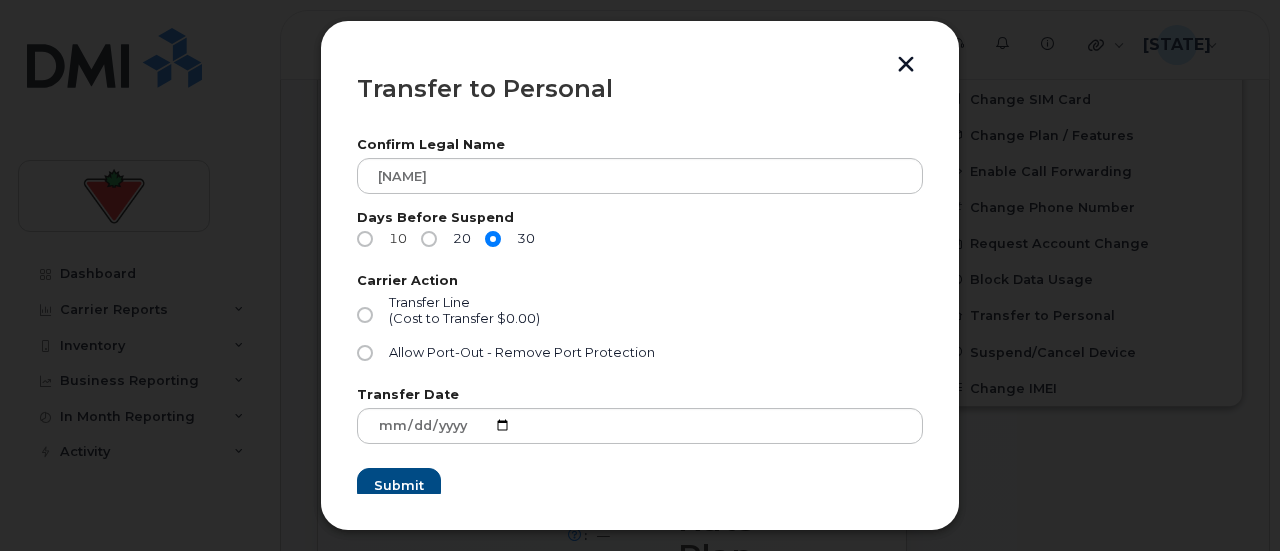 click on "10" 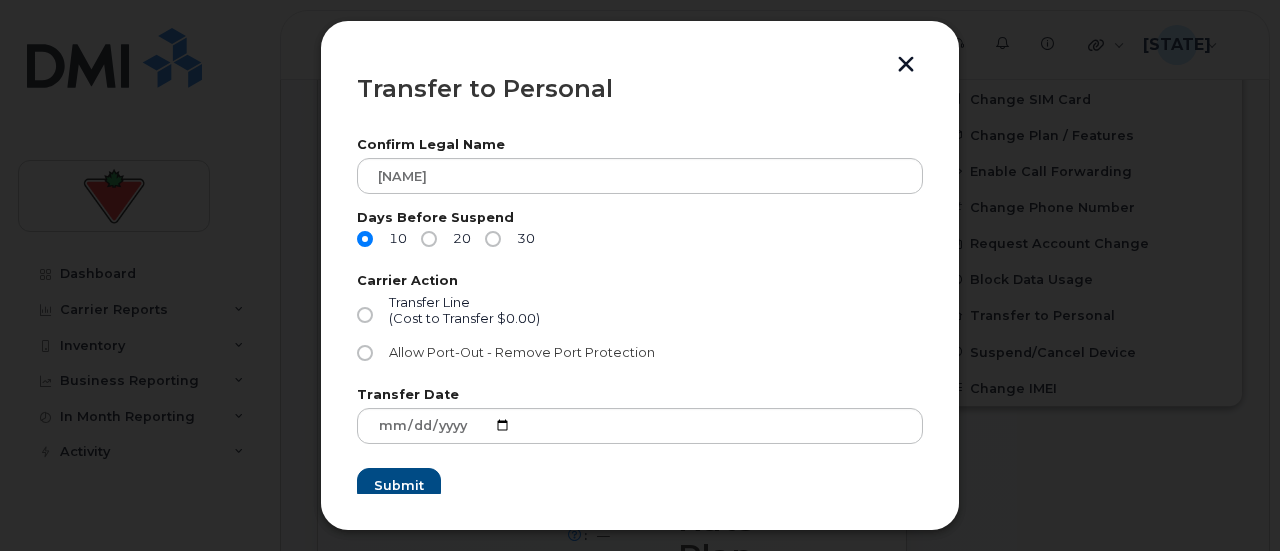 click on "Allow Port-Out - Remove Port Protection" 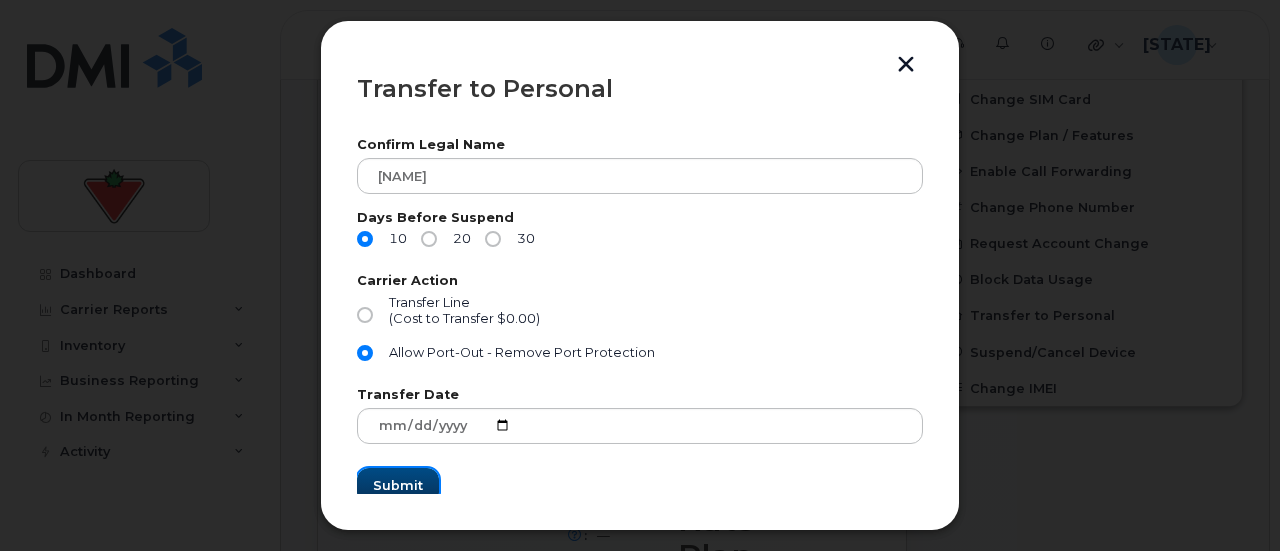 click on "Submit" 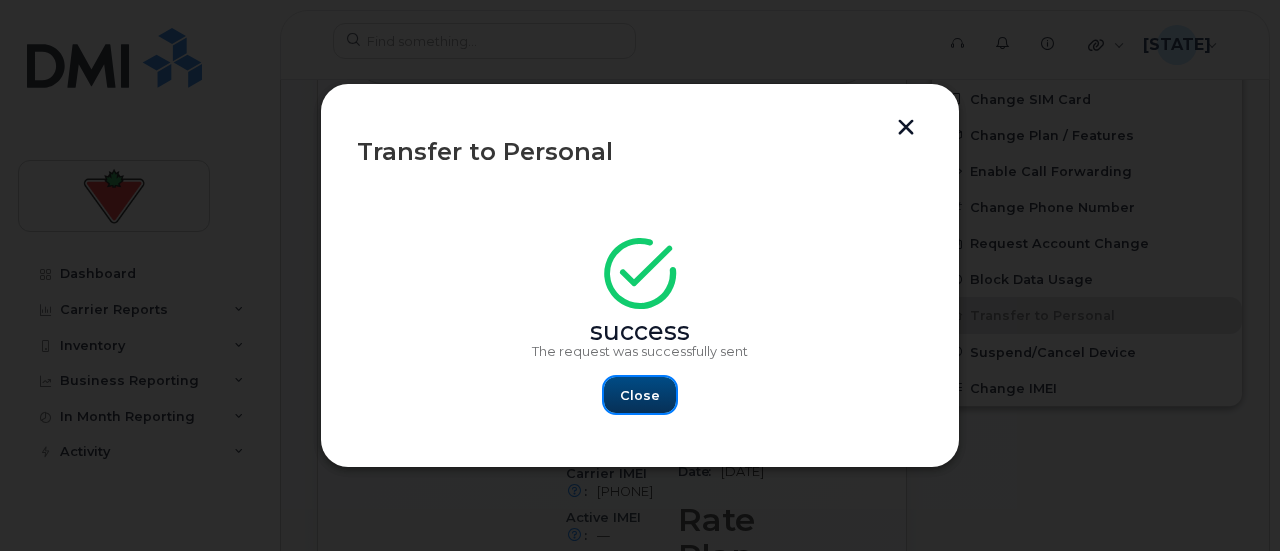 click on "Close" 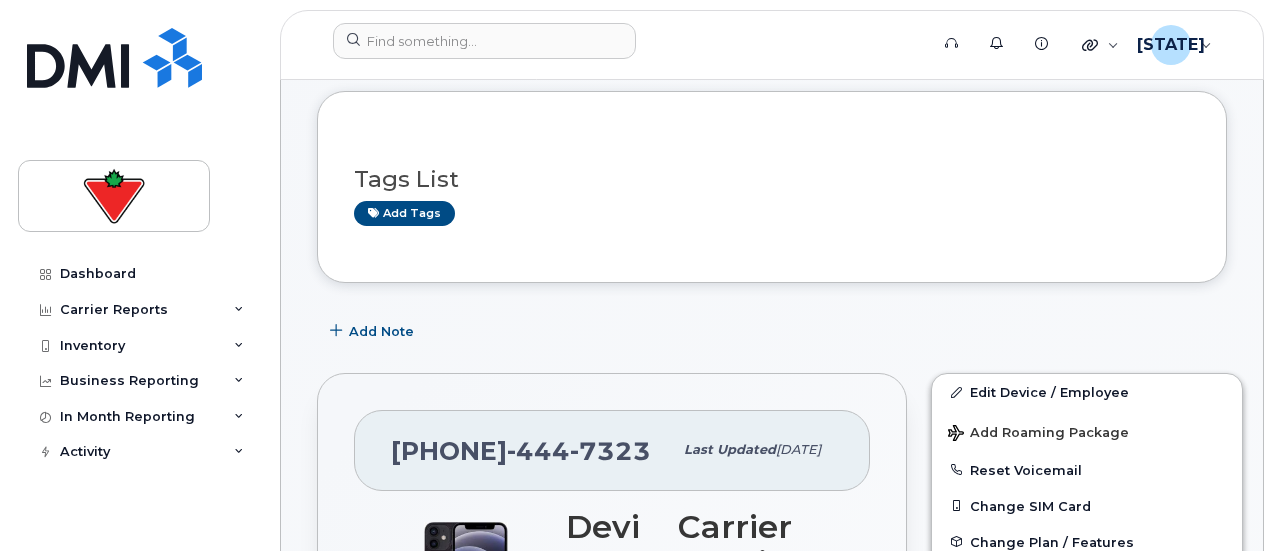 scroll, scrollTop: 0, scrollLeft: 0, axis: both 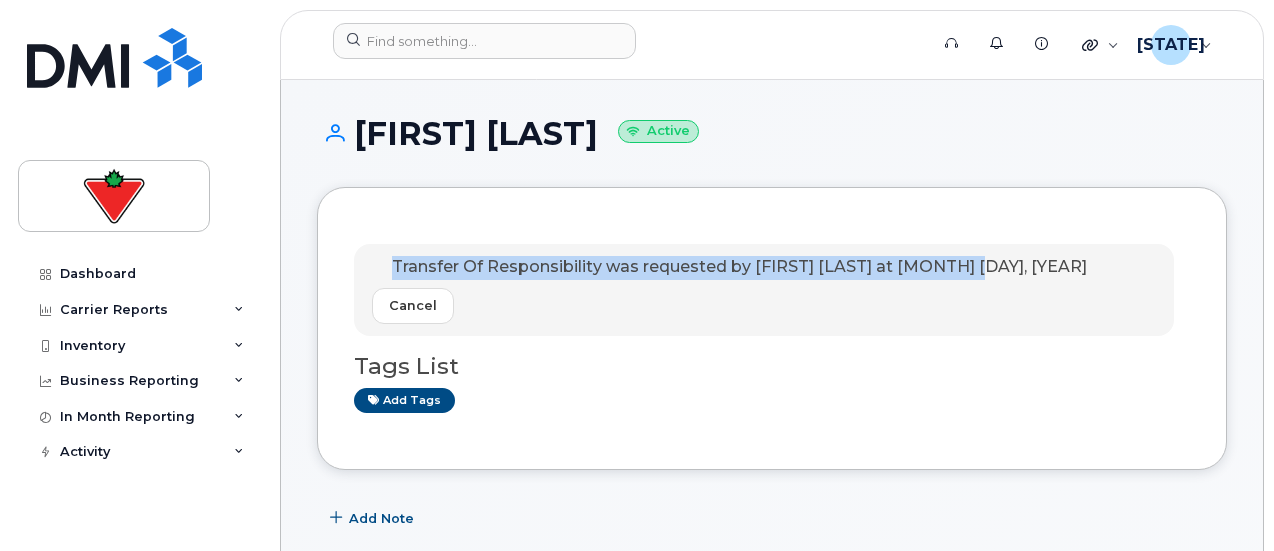 drag, startPoint x: 390, startPoint y: 267, endPoint x: 1039, endPoint y: 215, distance: 651.0799 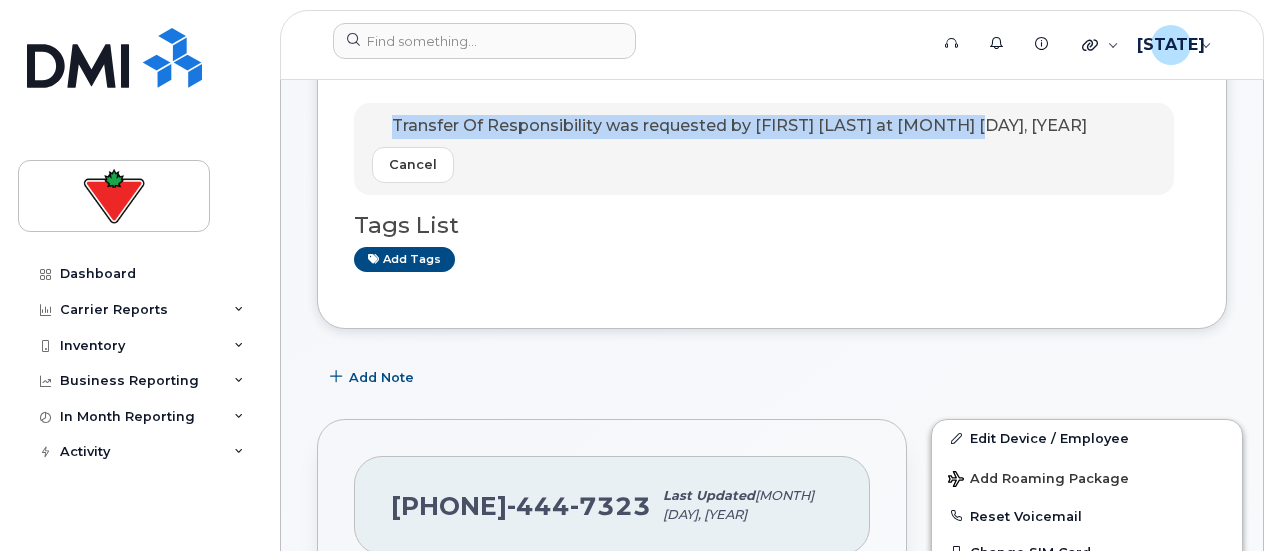 scroll, scrollTop: 143, scrollLeft: 0, axis: vertical 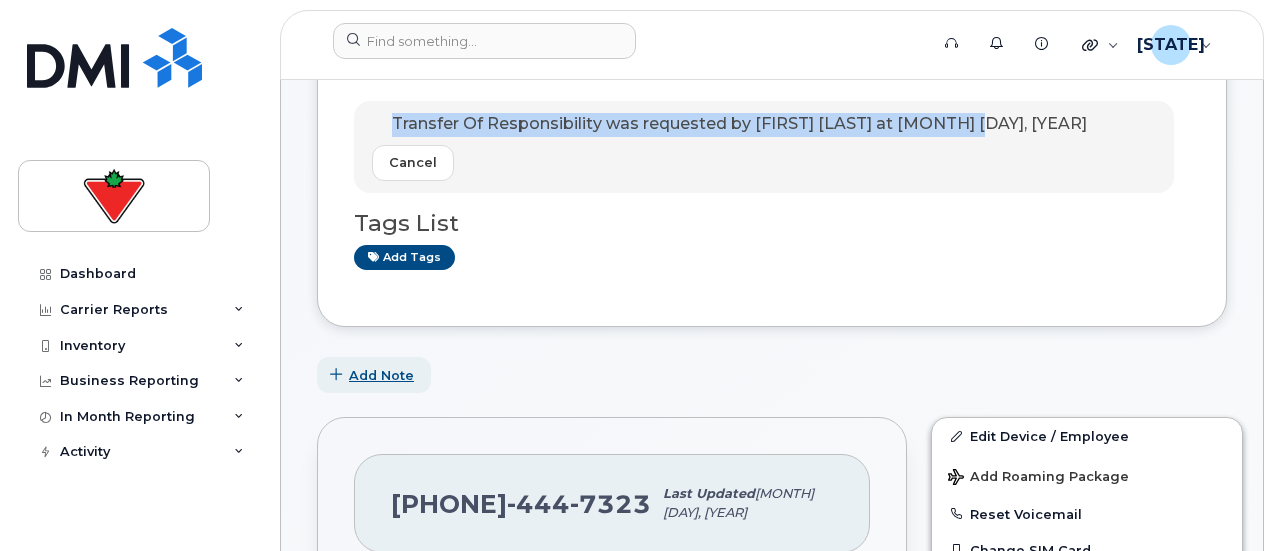 click on "Add Note" 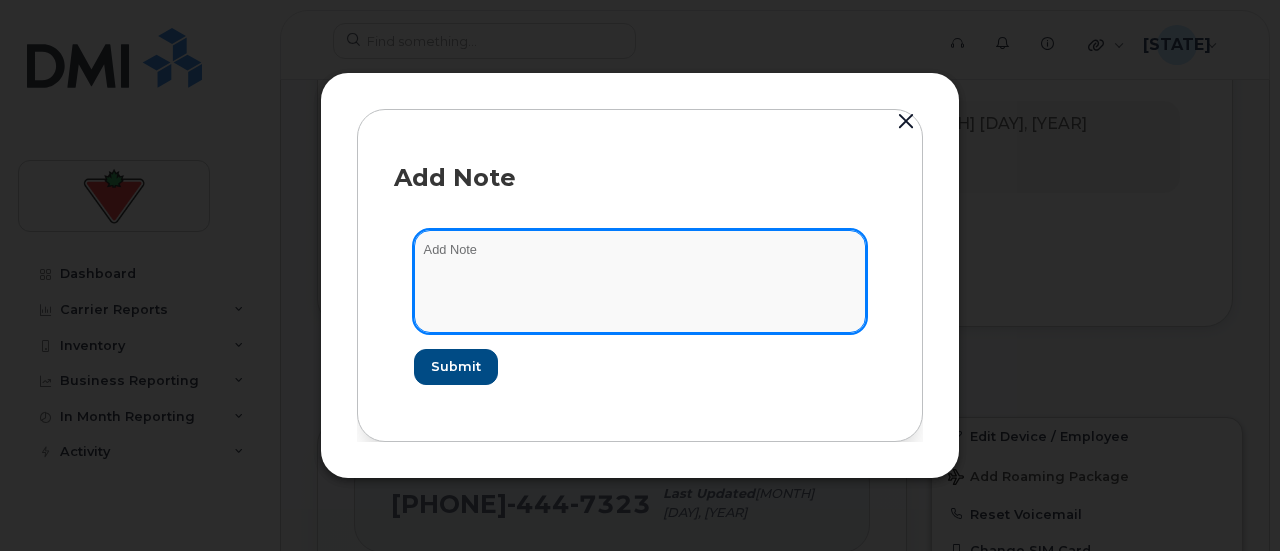 click 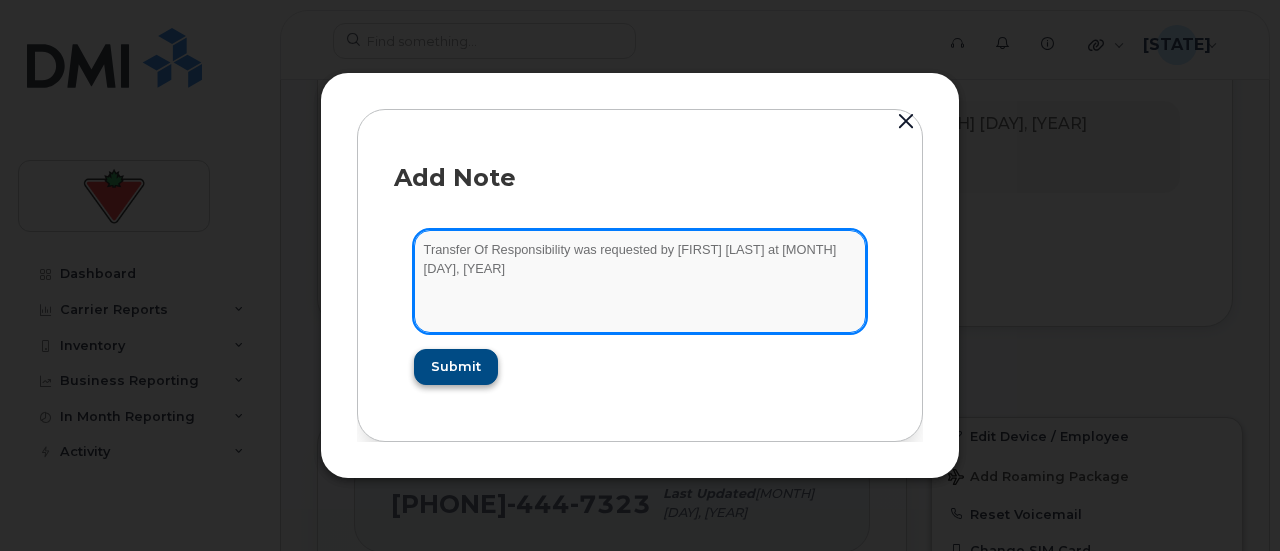 type on "Transfer Of Responsibility was requested by [FIRST] [LAST] at Aug 03, 2025" 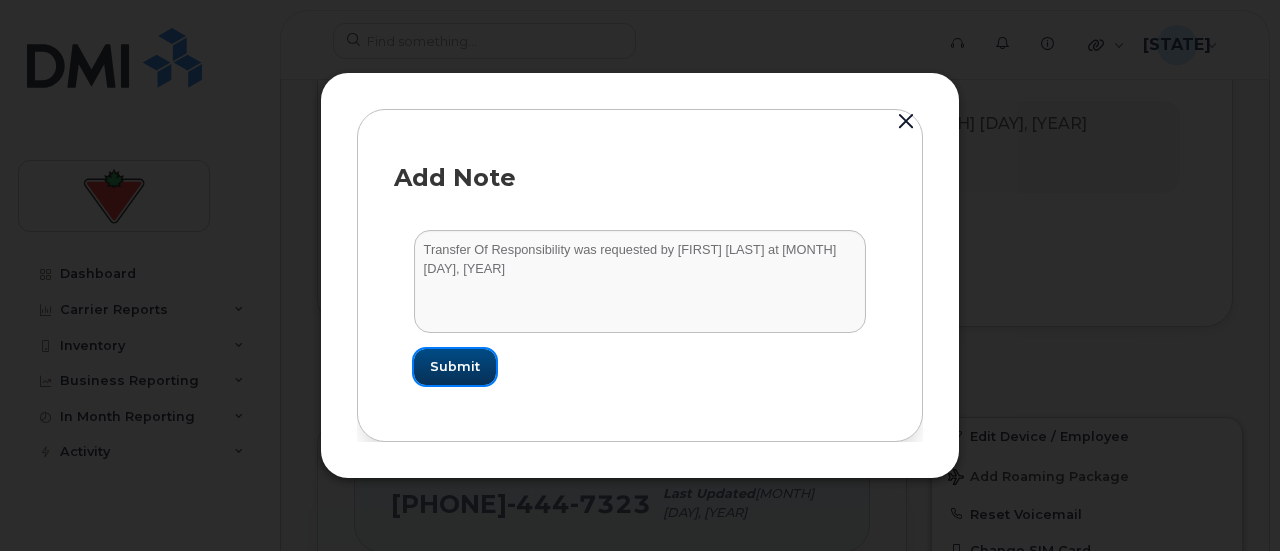 click on "Submit" 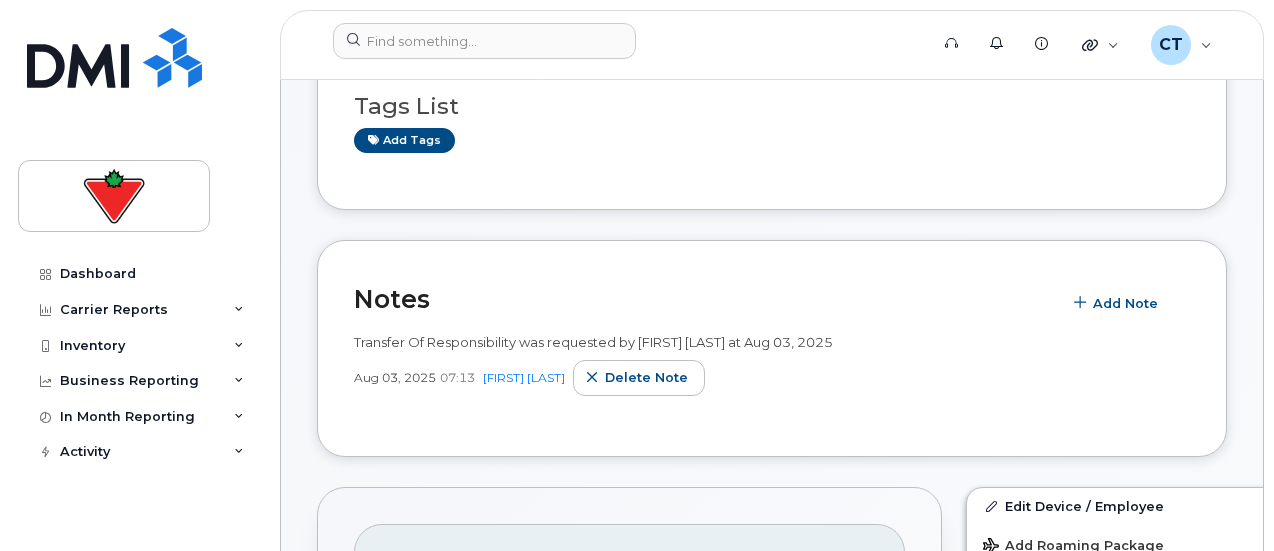 scroll, scrollTop: 272, scrollLeft: 0, axis: vertical 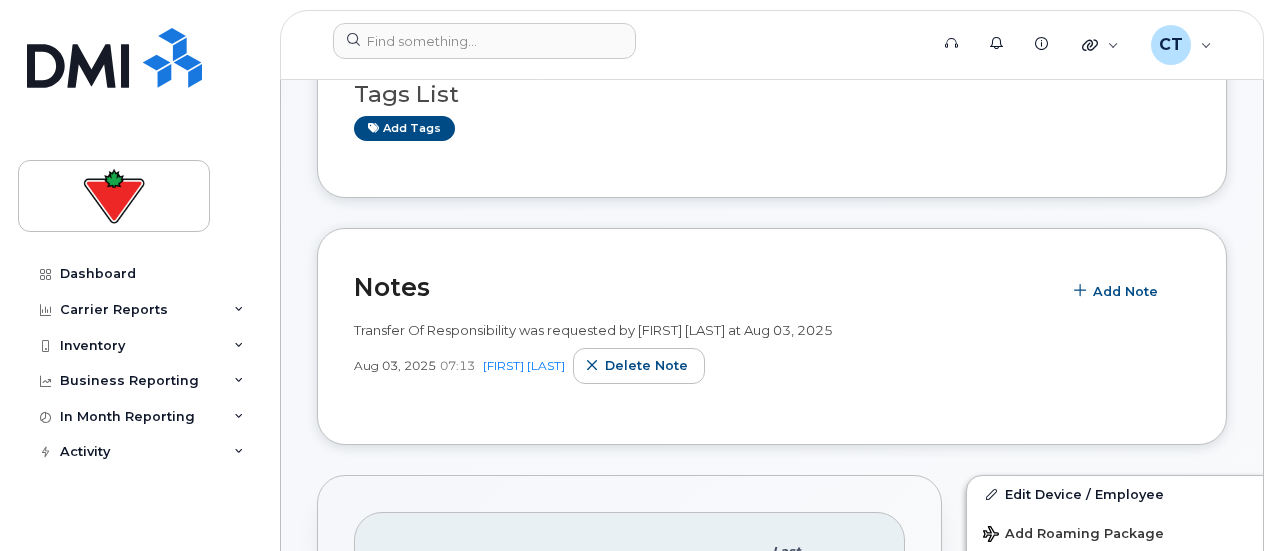 click on "Derek Drennan
Active
Transfer Of Responsibility was requested by Chad Tardif at Aug 03, 2025 Cancel
Tags List
Add tags
Notes Add Note Transfer Of Responsibility was requested by Chad Tardif at Aug 03, 2025 Aug 03, 2025 07:13 Chad Tardif Delete note
647 444 7323 Last updated  Feb 11, 2025 Active Send Message 6.15 GB  used 7.00 GB  included this month Device Details Device  iPhone 12 128GB SIM  89302610103002925350 Email  Derek.Drennan@cantire.com Manager  Unknown Manager Carrier IMEI  Carrier IMEI is the reported during the last billing cycle or change of service 352380204200703  Active IMEI  Active IMEI is refreshed daily with a delay of up to 48 hours following network connection — City Of Use  Toronto Employee Details Employee number  derek.drennan@cantire.com Job Title  Manager, Order Management Employment Status  Active HR Employee Name  Derek Drennan Department Name  CTC Location  2180 Yonge [2180YNG] Business Unit" 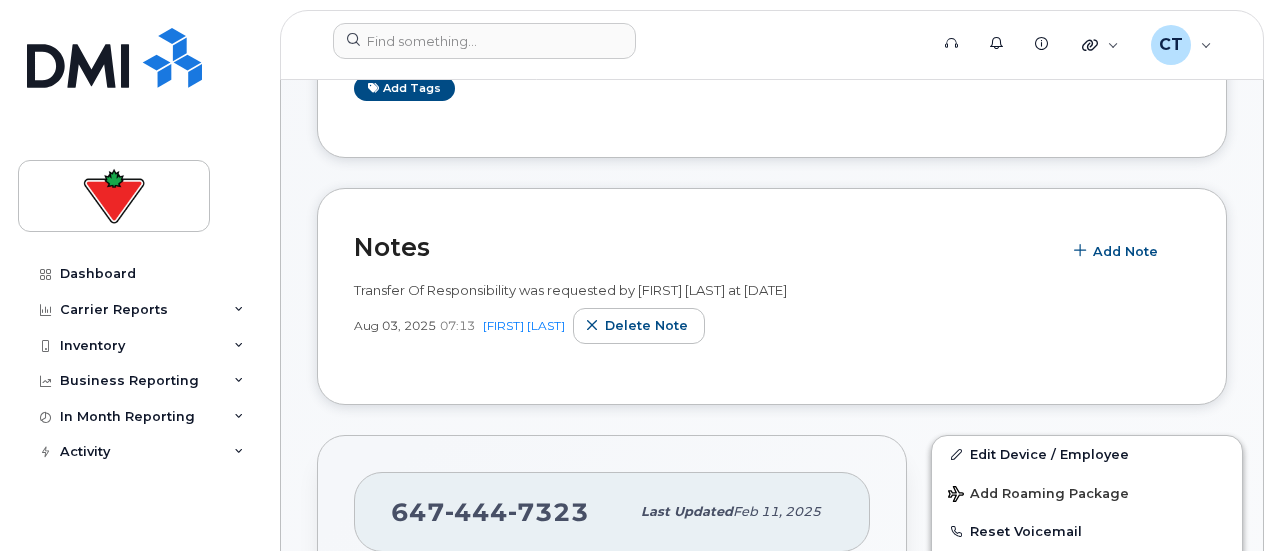 scroll, scrollTop: 313, scrollLeft: 0, axis: vertical 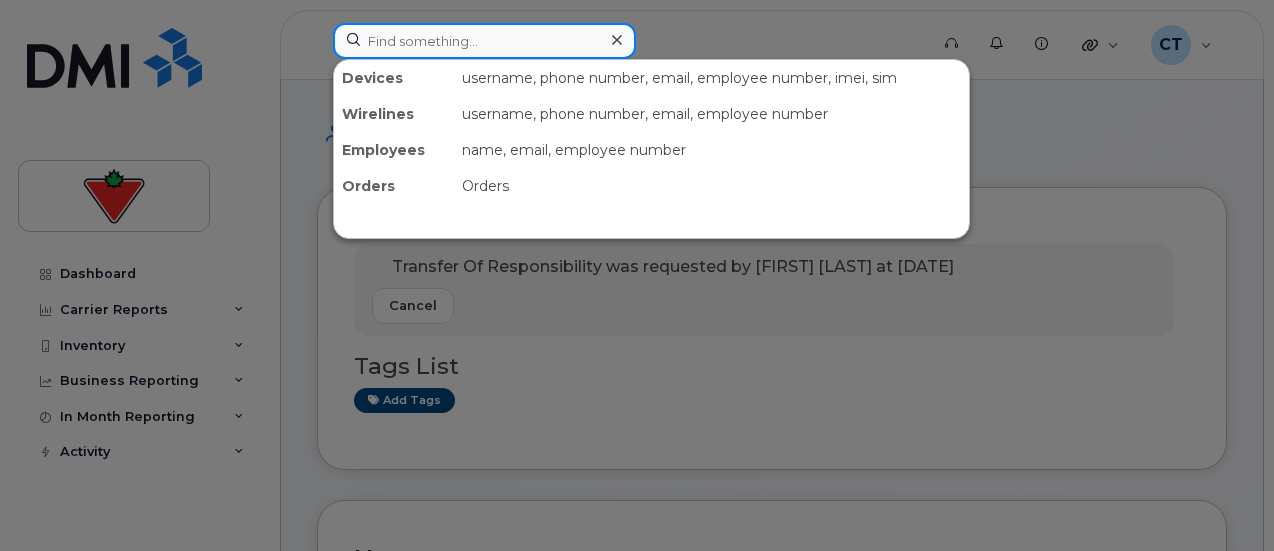 click 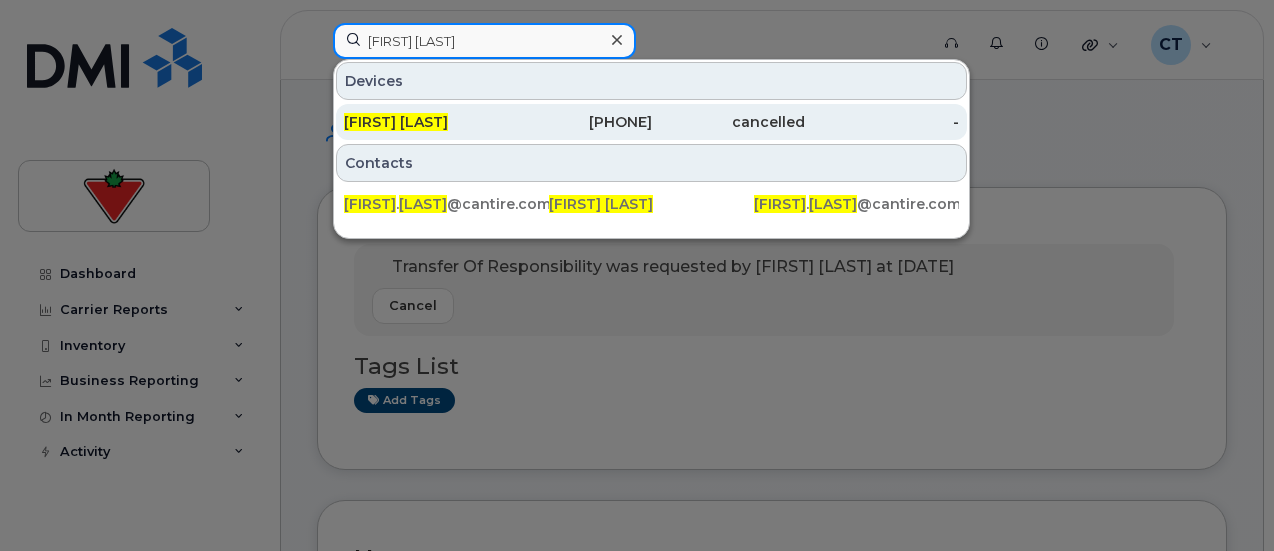 type on "Andre Carlucci" 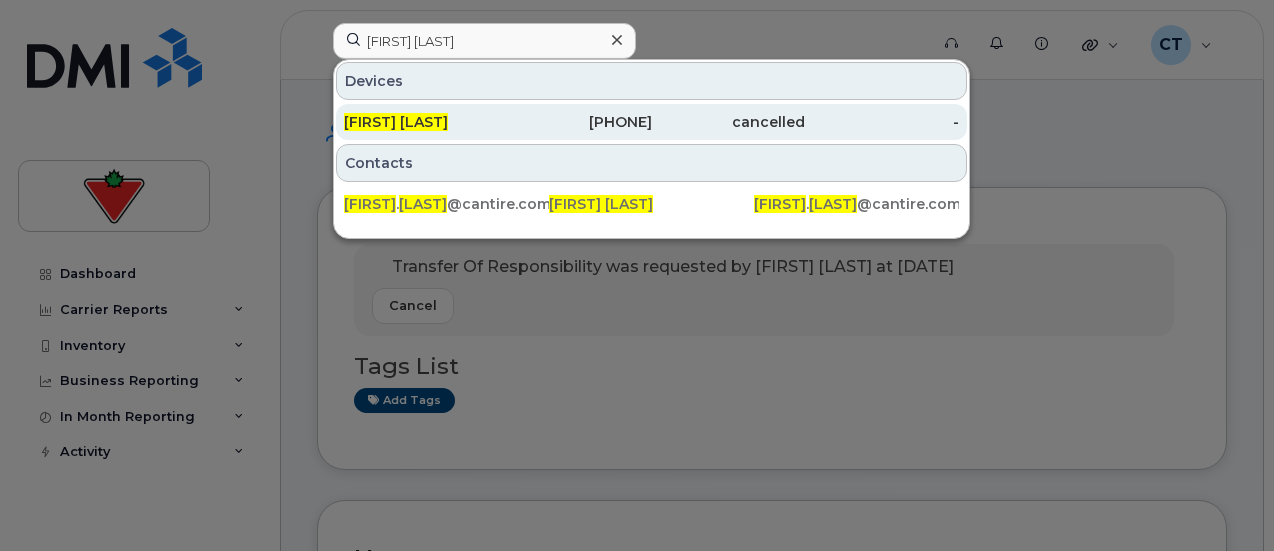 click on "Andre Carlucci" 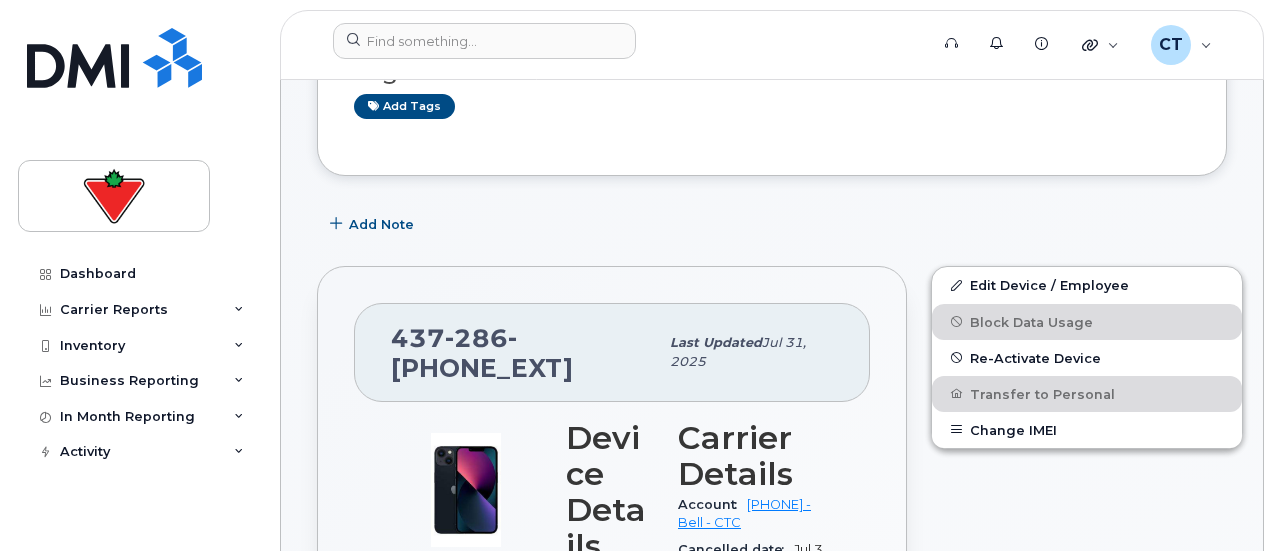 scroll, scrollTop: 340, scrollLeft: 0, axis: vertical 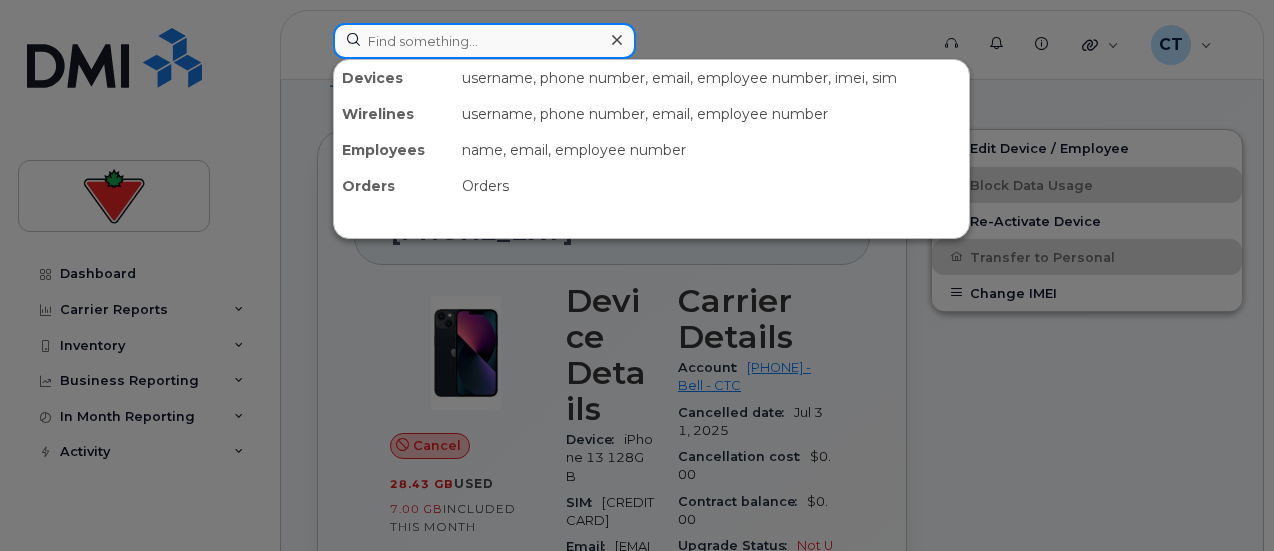 click 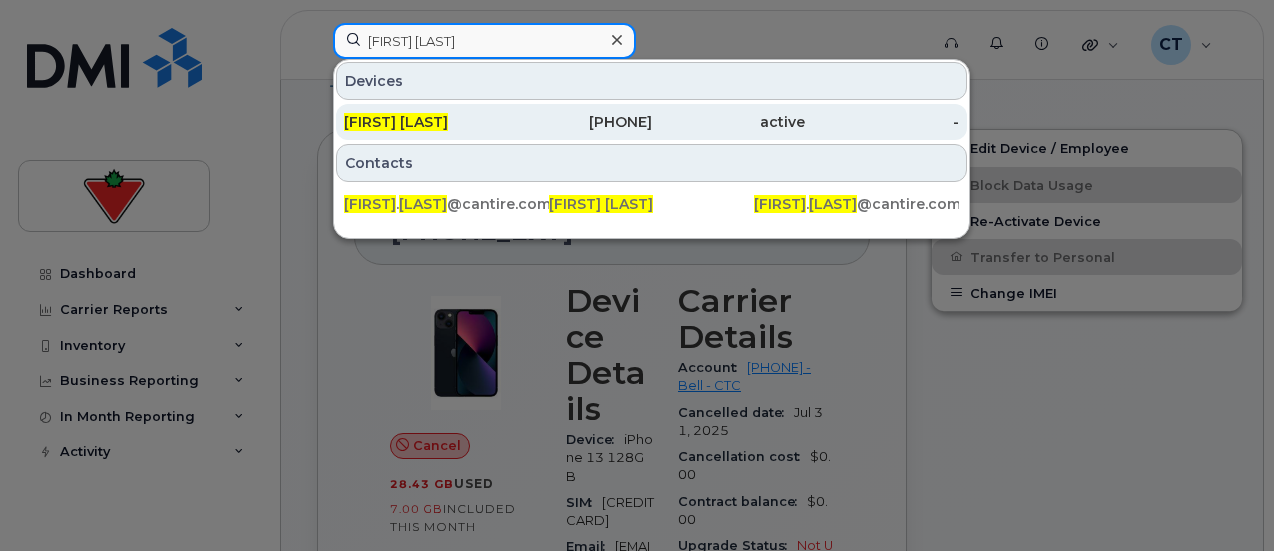 type on "[FIRST] [LAST]" 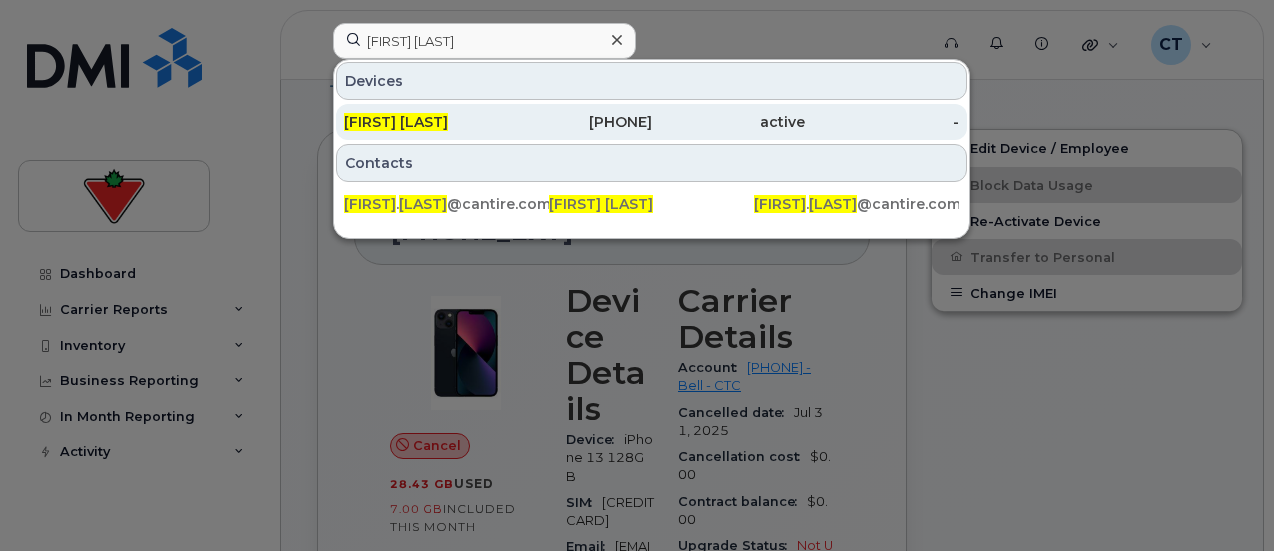 click on "[FIRST] [LAST]" 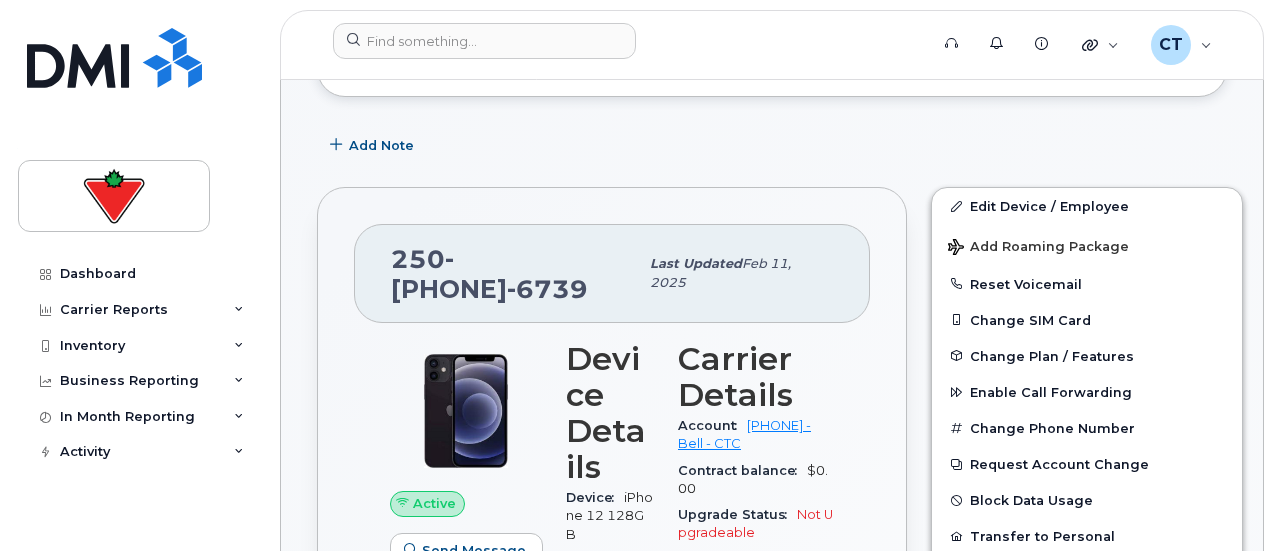 scroll, scrollTop: 387, scrollLeft: 0, axis: vertical 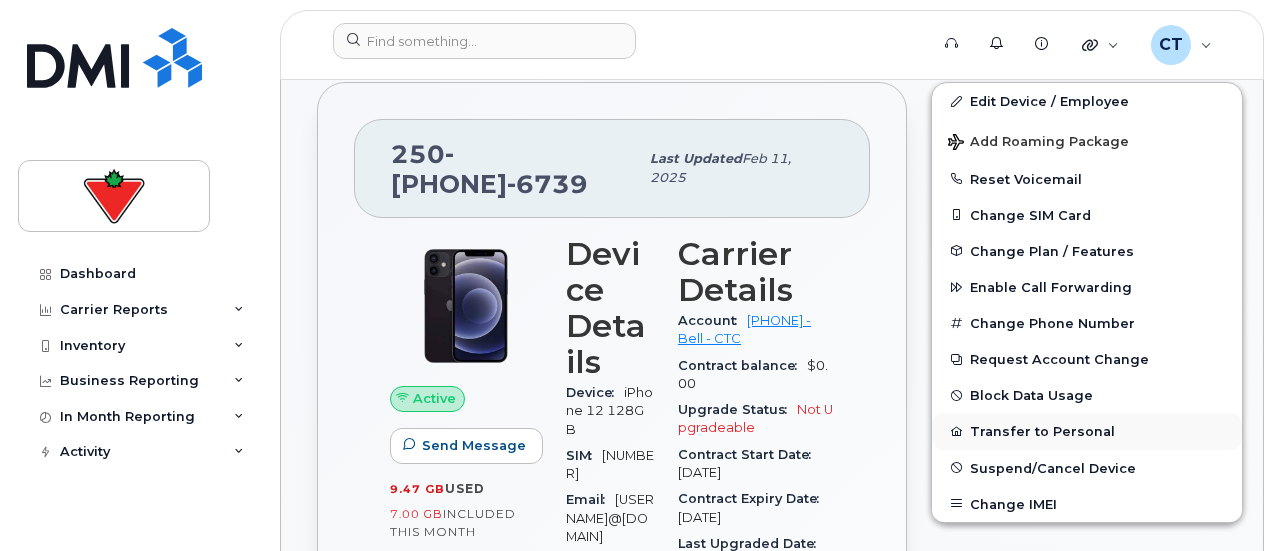 click on "Transfer to Personal" 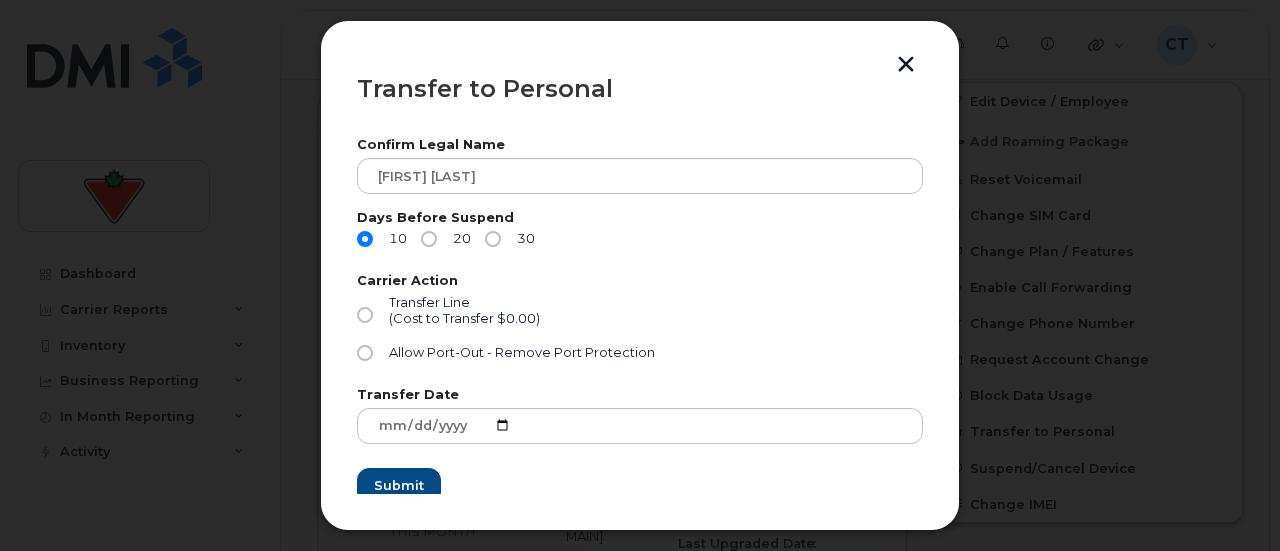 click 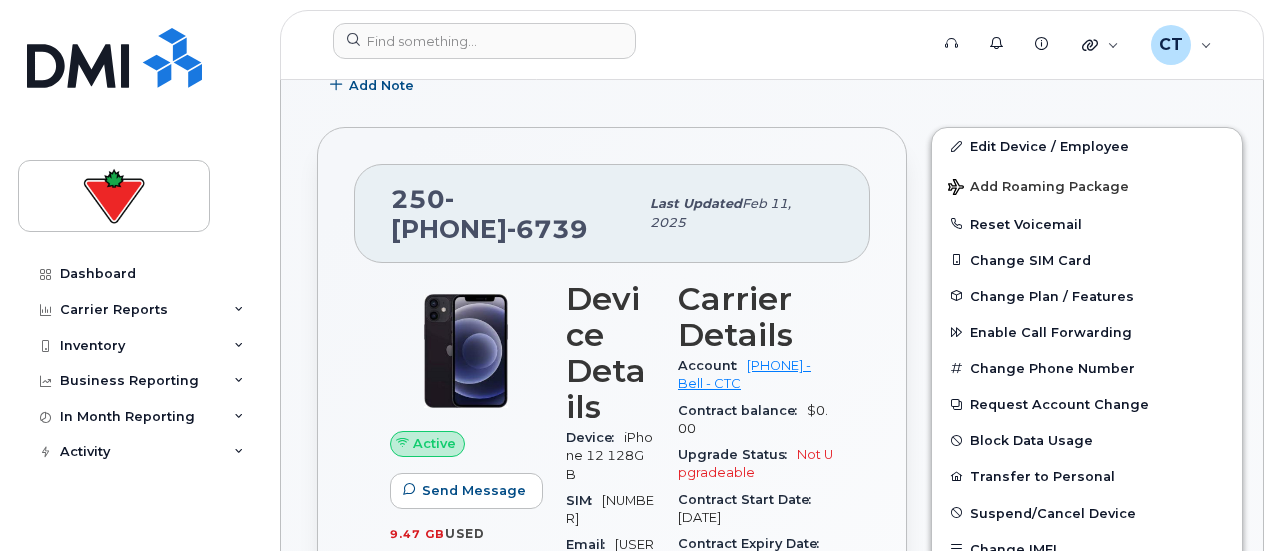 scroll, scrollTop: 343, scrollLeft: 0, axis: vertical 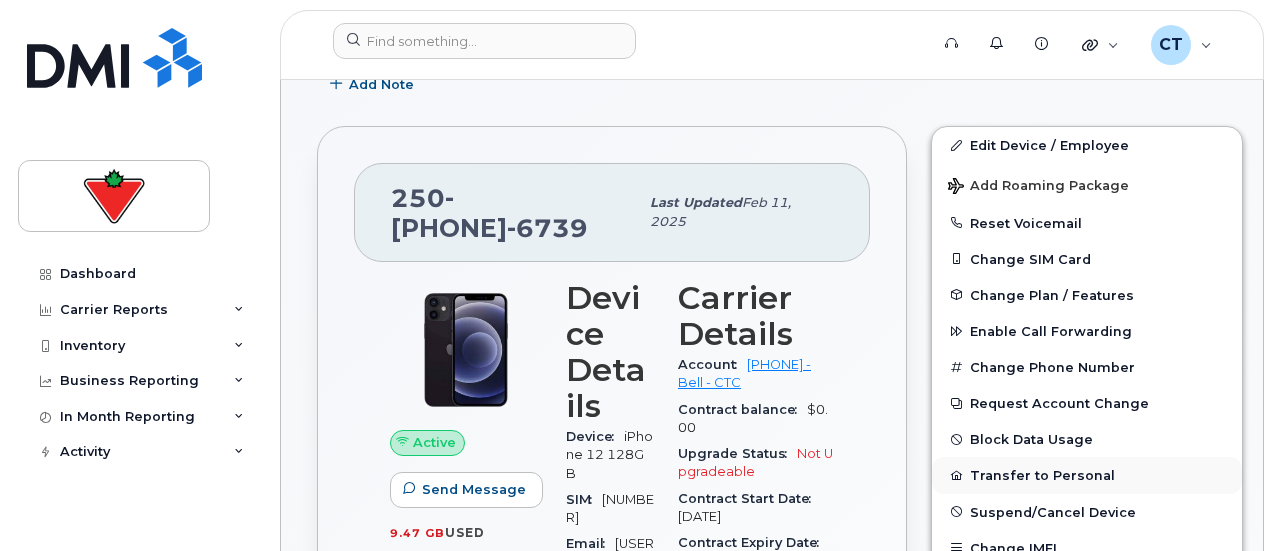 click on "Transfer to Personal" 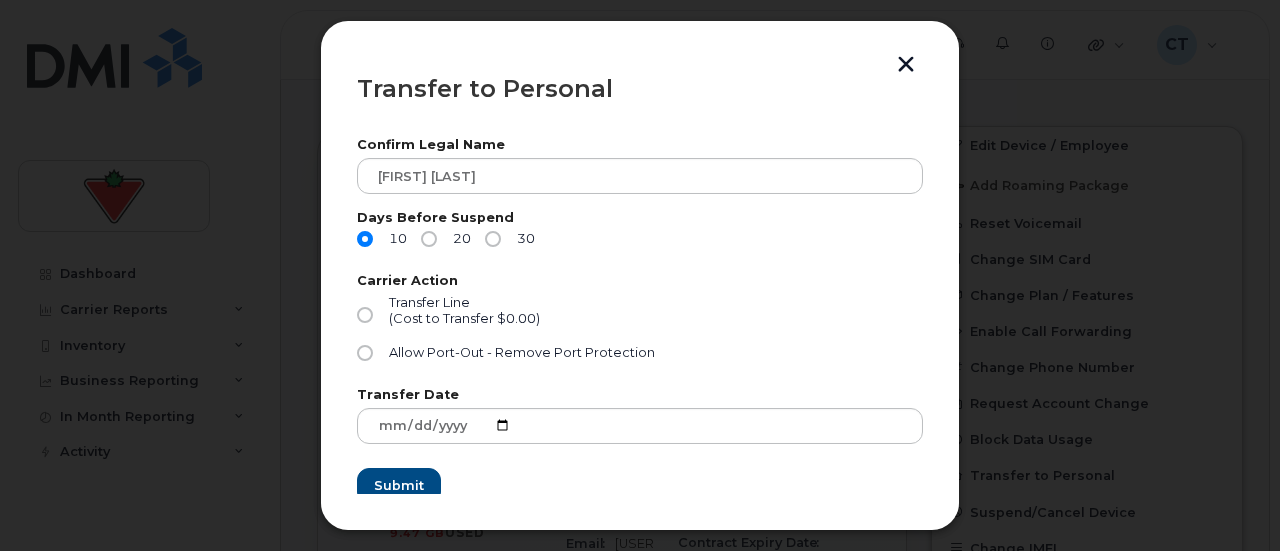 click on "Transfer Line (Cost to Transfer
$0.00)" 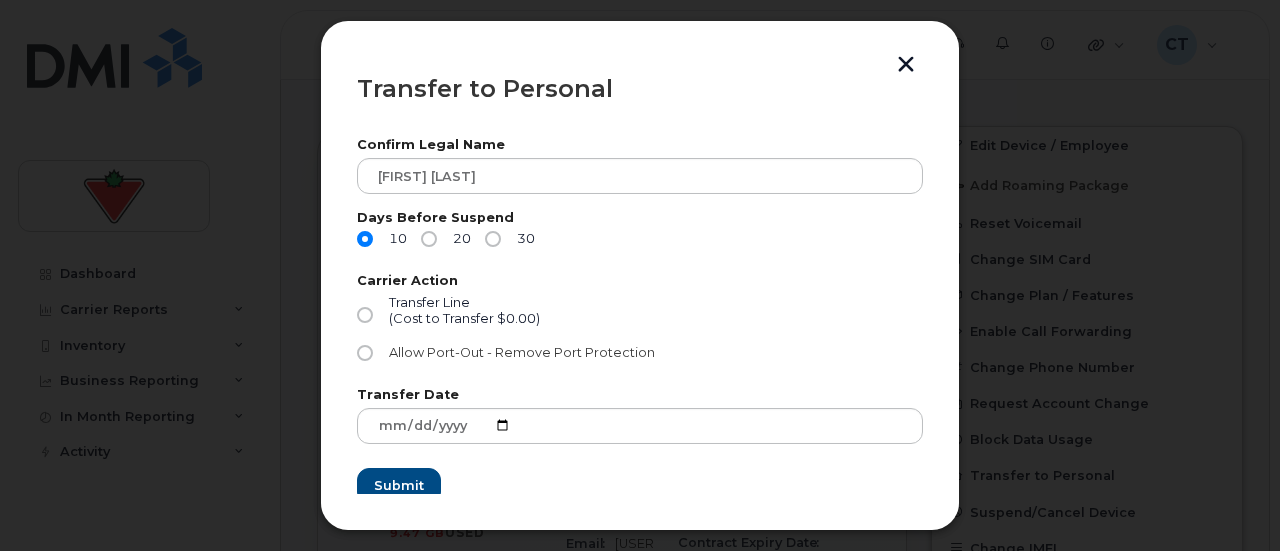click on "Allow Port-Out - Remove Port Protection" 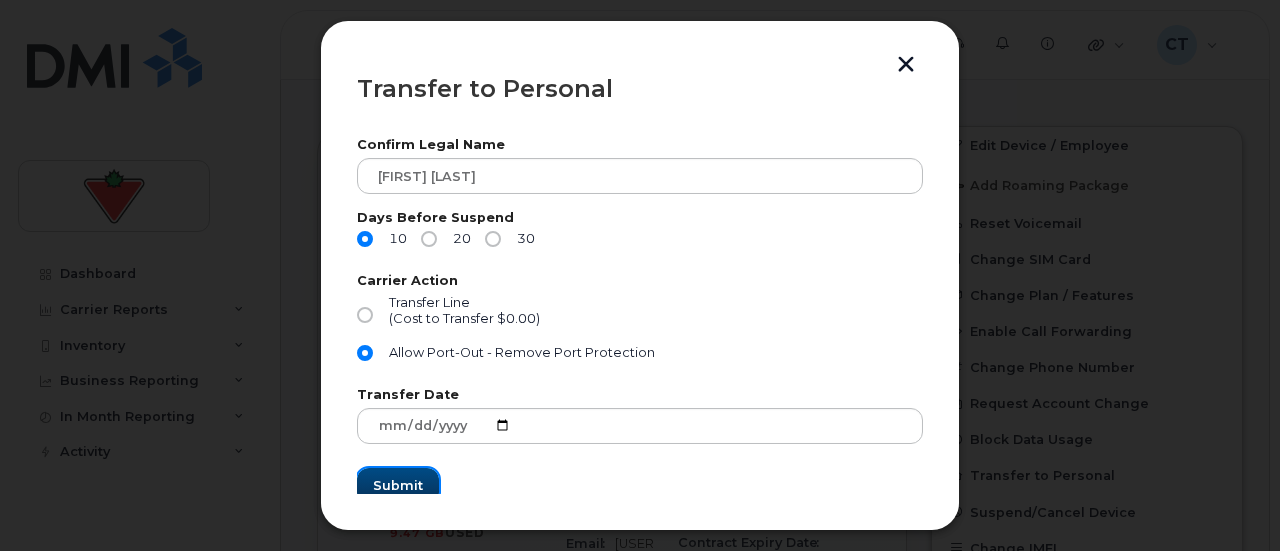 click on "Submit" 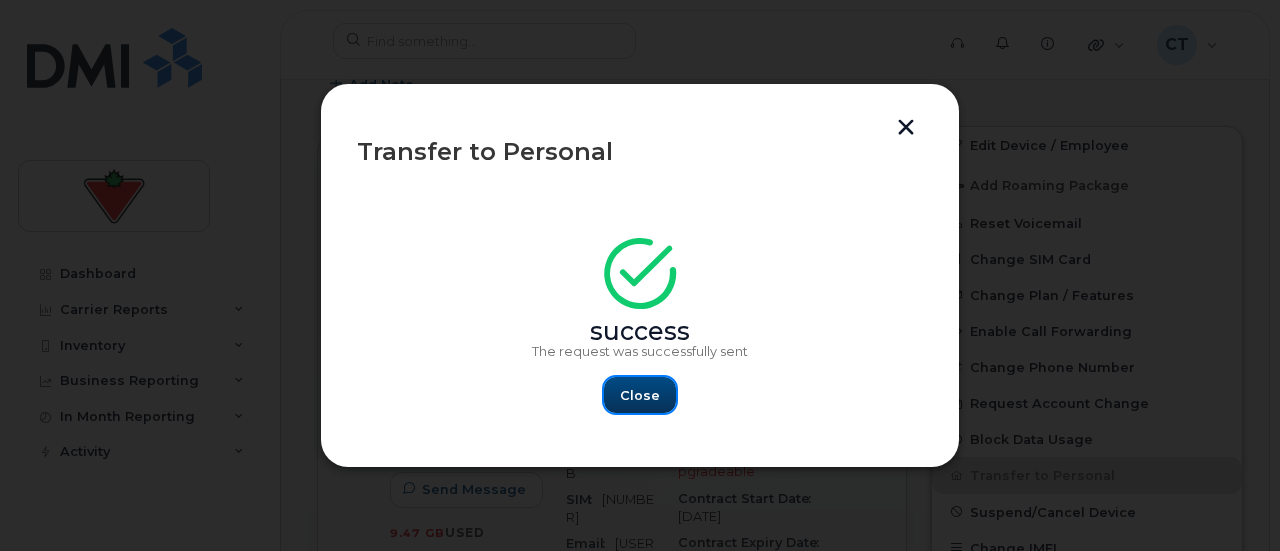 click on "Close" 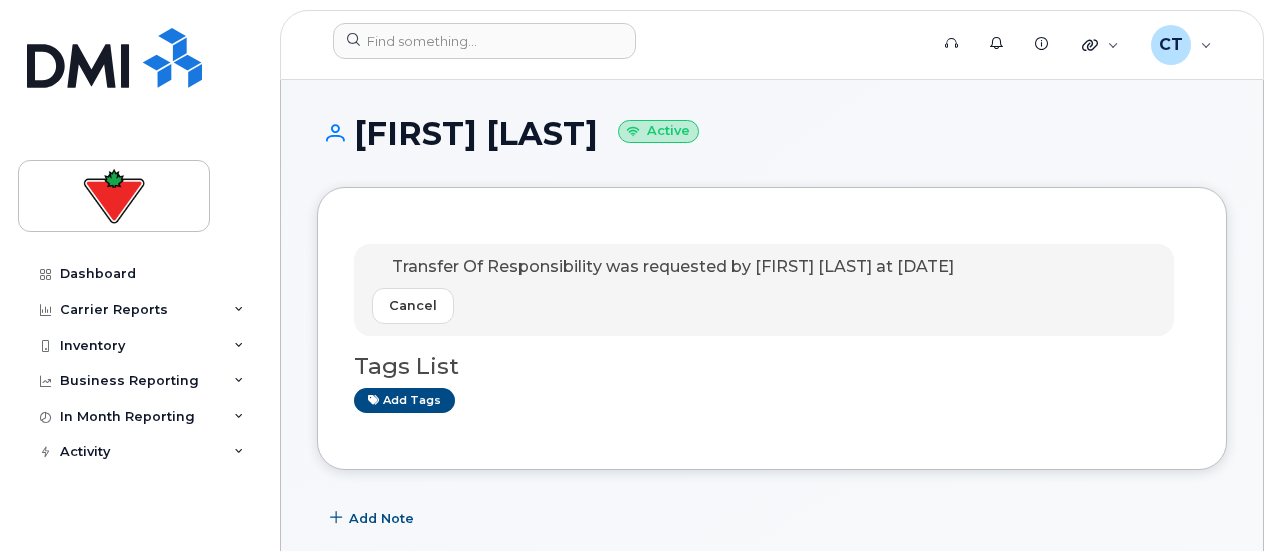 scroll, scrollTop: 45, scrollLeft: 0, axis: vertical 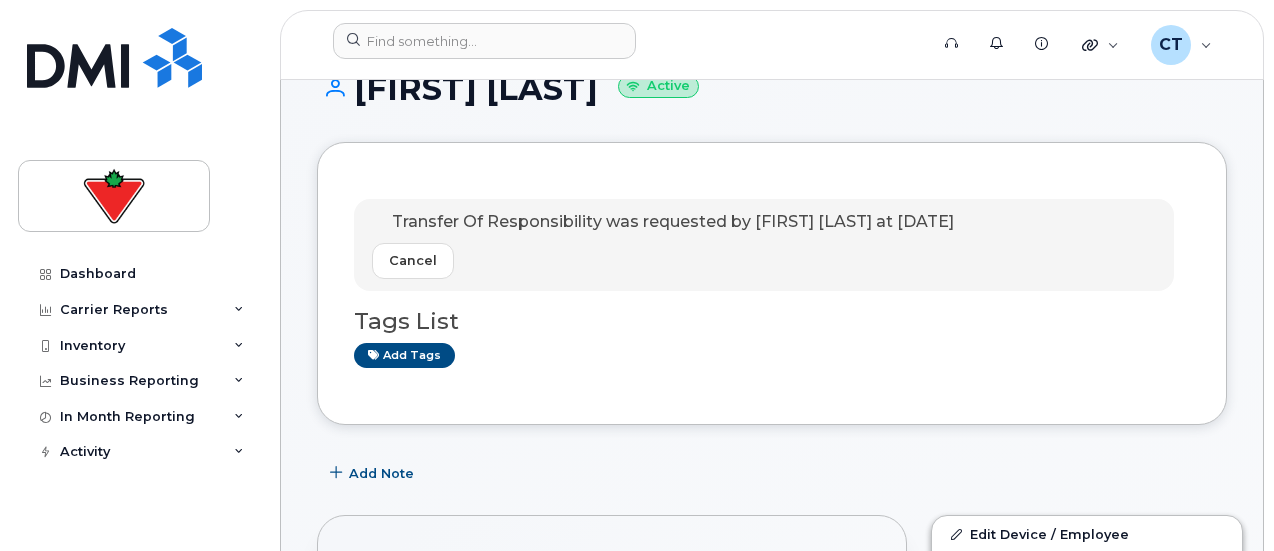 click on "Transfer Of Responsibility was requested by [FIRST] [LAST] at [DATE]" 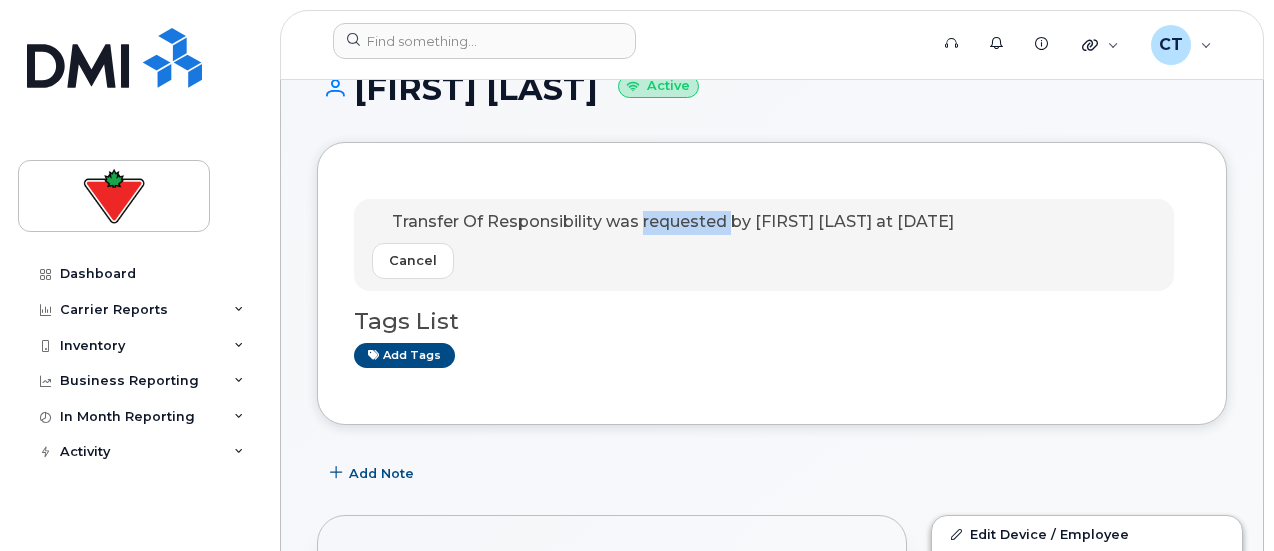 click on "Transfer Of Responsibility was requested by [FIRST] [LAST] at [DATE]" 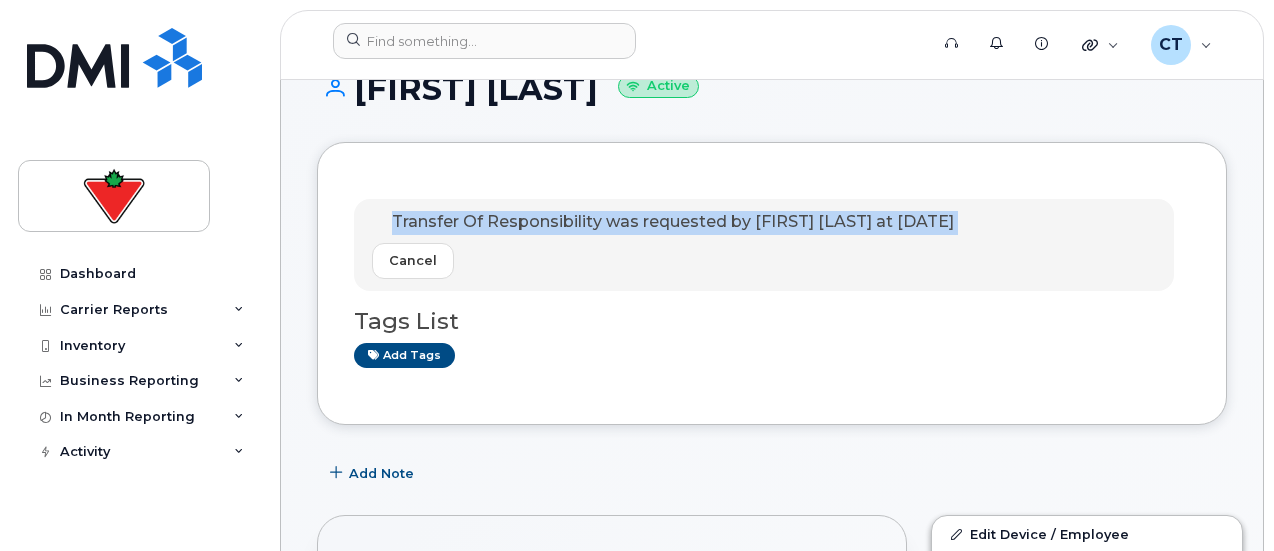 click on "Transfer Of Responsibility was requested by [FIRST] [LAST] at [DATE]" 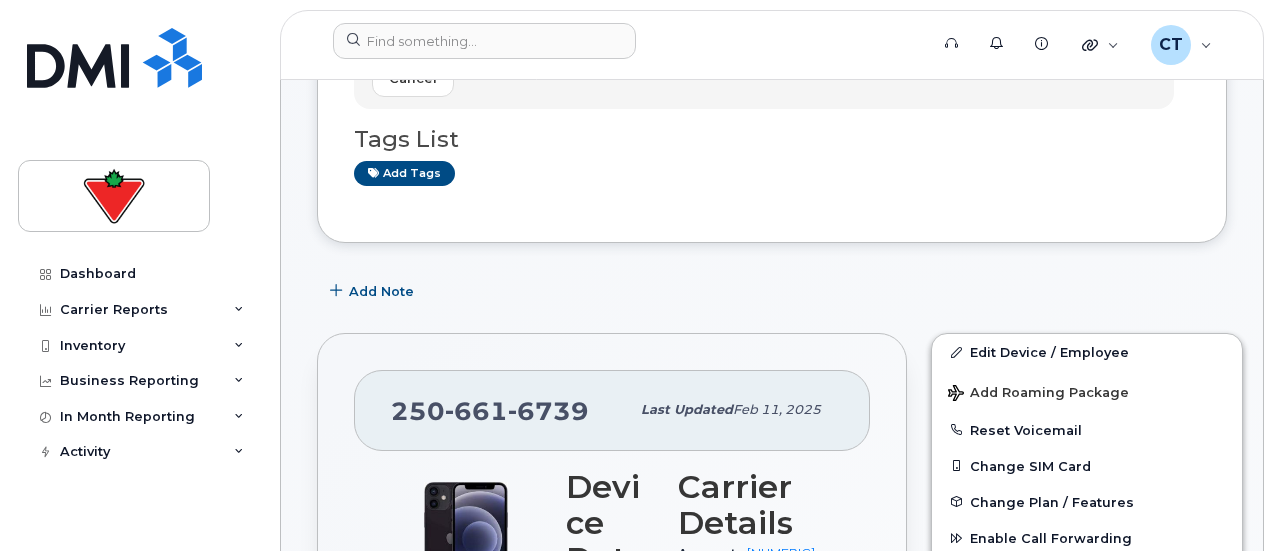scroll, scrollTop: 229, scrollLeft: 0, axis: vertical 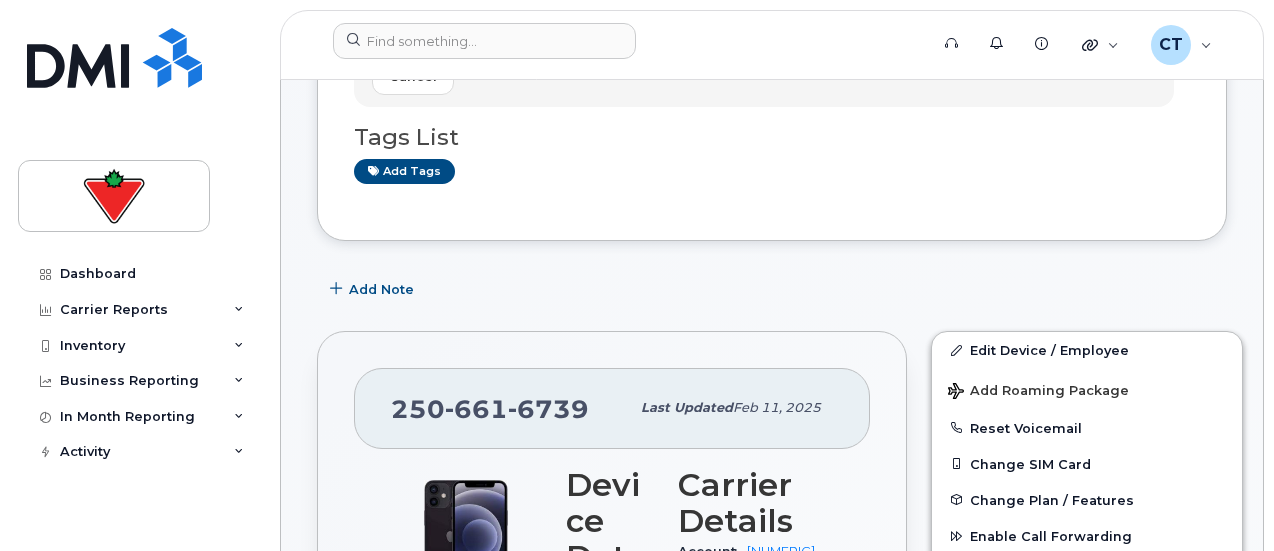 click on "Transfer Of Responsibility was requested by Chad Tardif at Aug 03, 2025 Cancel
Tags List
Add tags
Add Note
250 661 6739 Last updated  Feb 11, 2025 Active Send Message 9.47 GB  used 7.00 GB  included this month Device Details Device  iPhone 12 128GB SIM  89302610207404936640 Email  Brett.Roper@cantire.com Manager  Unknown Manager Carrier IMEI  Carrier IMEI is the reported during the last billing cycle or change of service 354047645750418  Active IMEI  Active IMEI is refreshed daily with a delay of up to 48 hours following network connection — City Of Use  Victoria Employee Details Employee number  brett.roper@cantire.com Job Title  District Sales Manager Employment Status  Active HR Employee Name  Brett Roper Department Name  CTC Location  AB Business Unit Cost Center  8300447 CTC None Carrier Details Account  0527795769 - Bell - CTC Contract balance  $0.00 Upgrade Status  Not Upgradeable Contract Start Date  Sep 07, 2023 Contract Expiry Date" 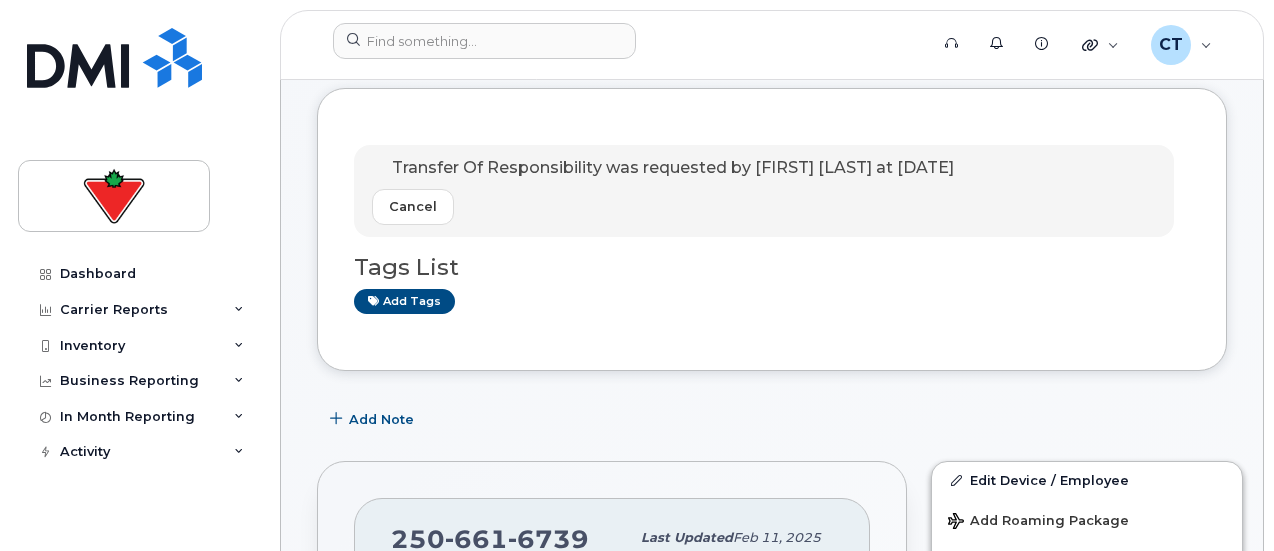 scroll, scrollTop: 97, scrollLeft: 0, axis: vertical 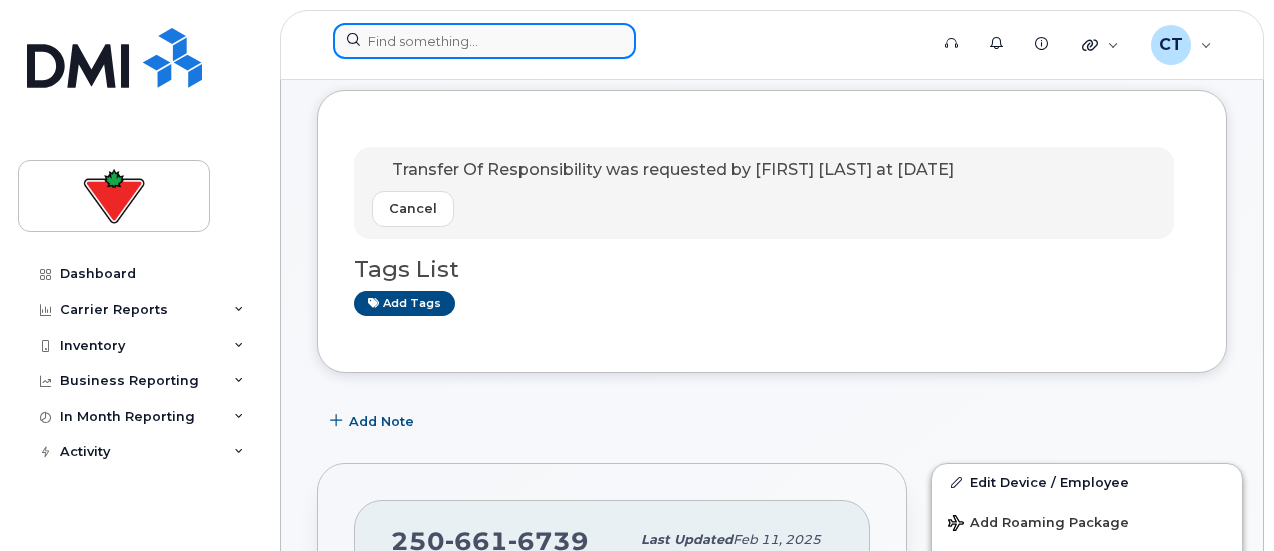 click 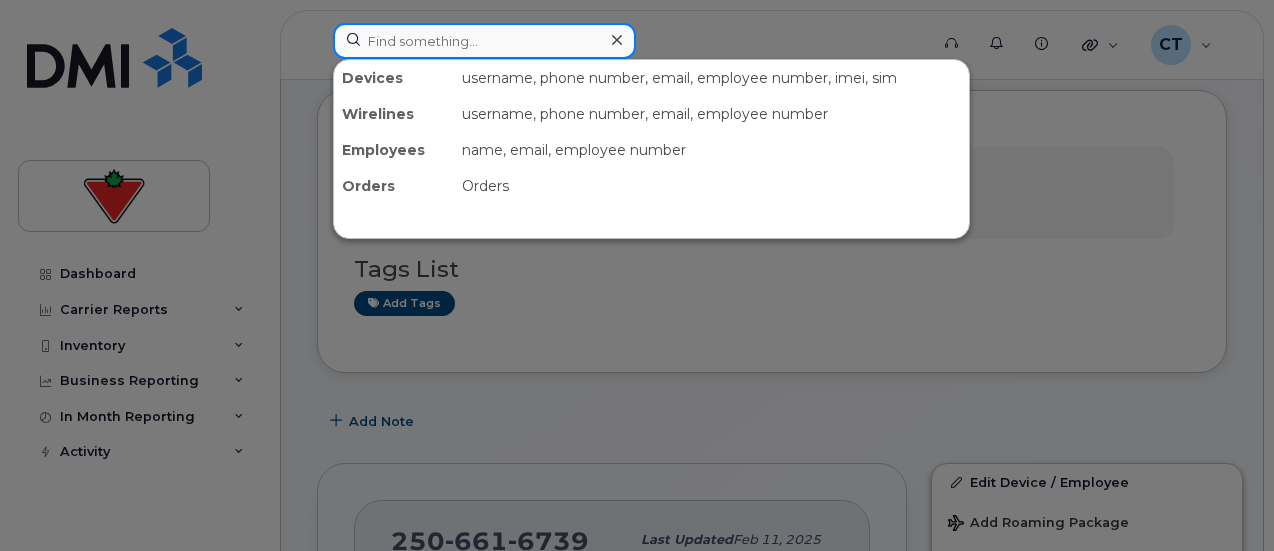 paste on "6474447323" 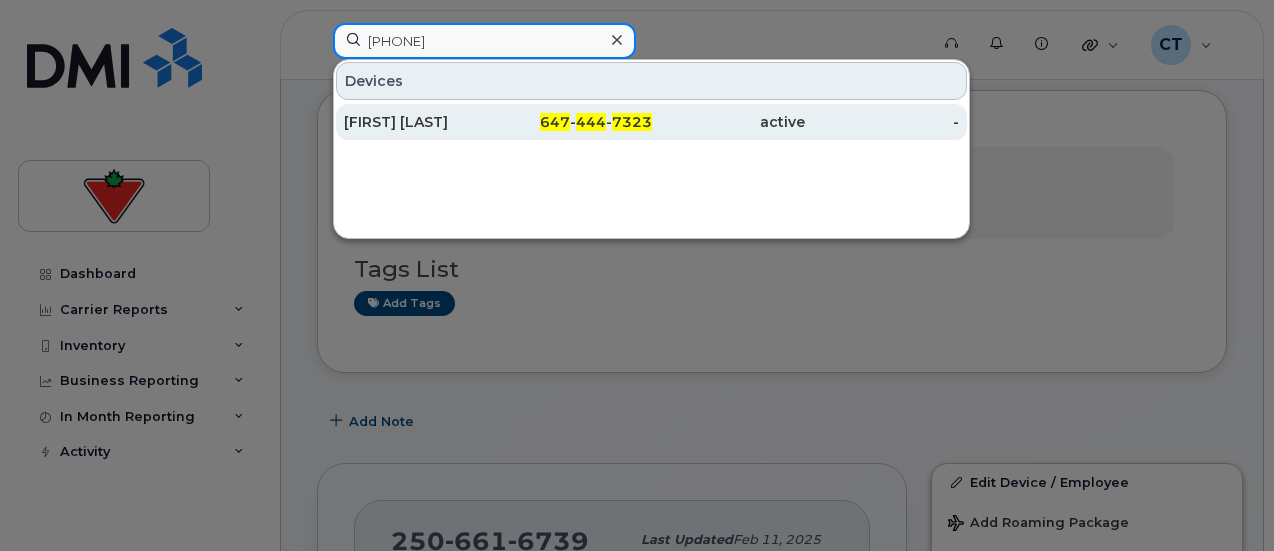 type on "6474447323" 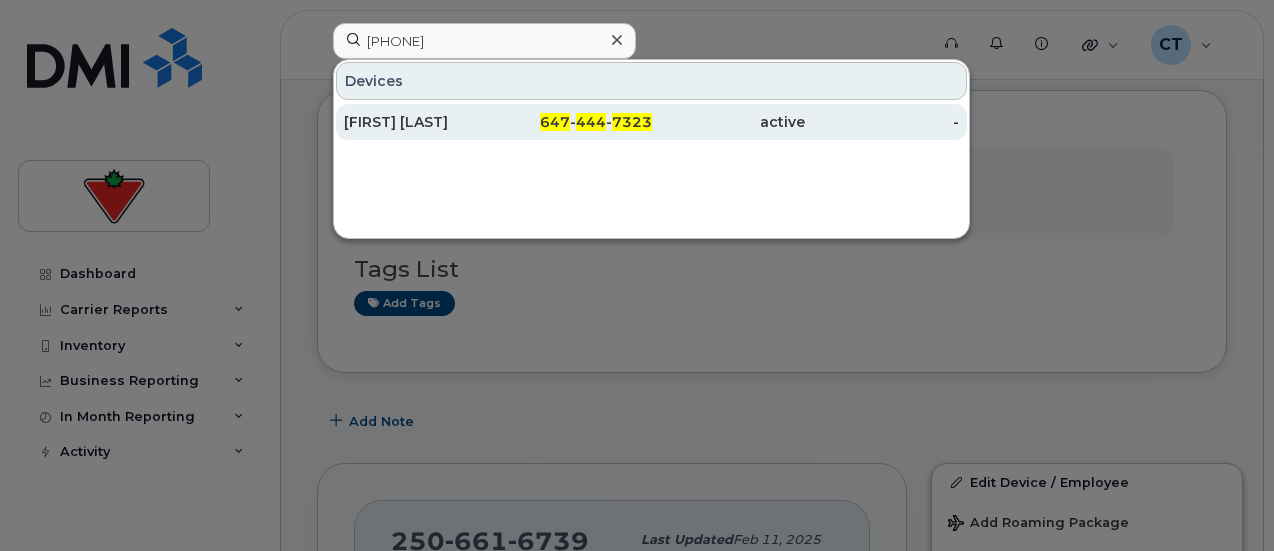 click on "[FIRST] [LAST]" 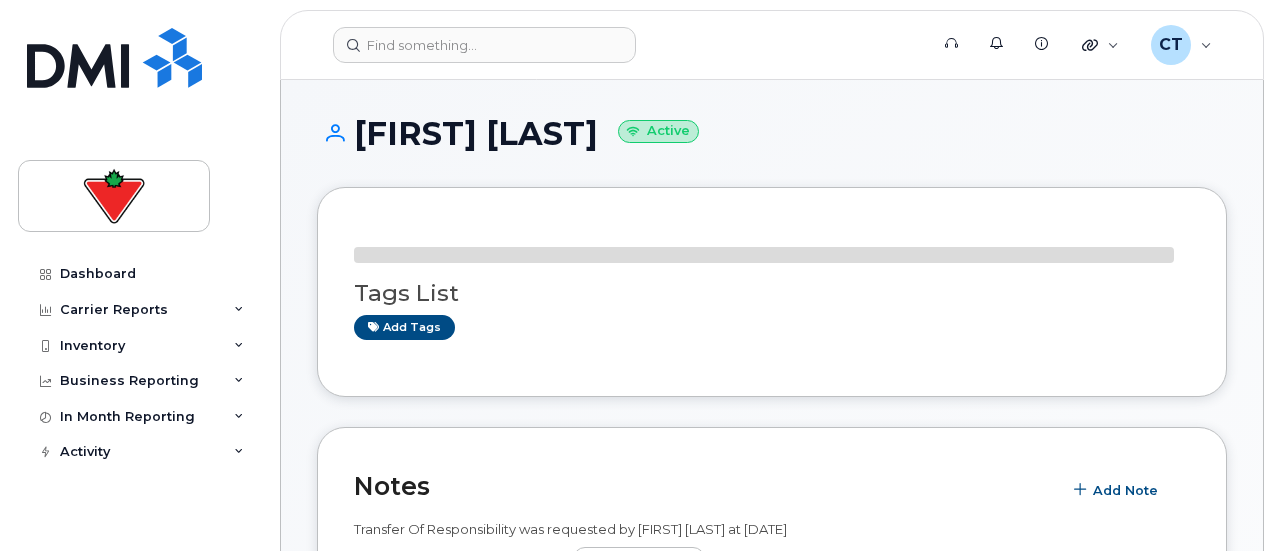 scroll, scrollTop: 0, scrollLeft: 0, axis: both 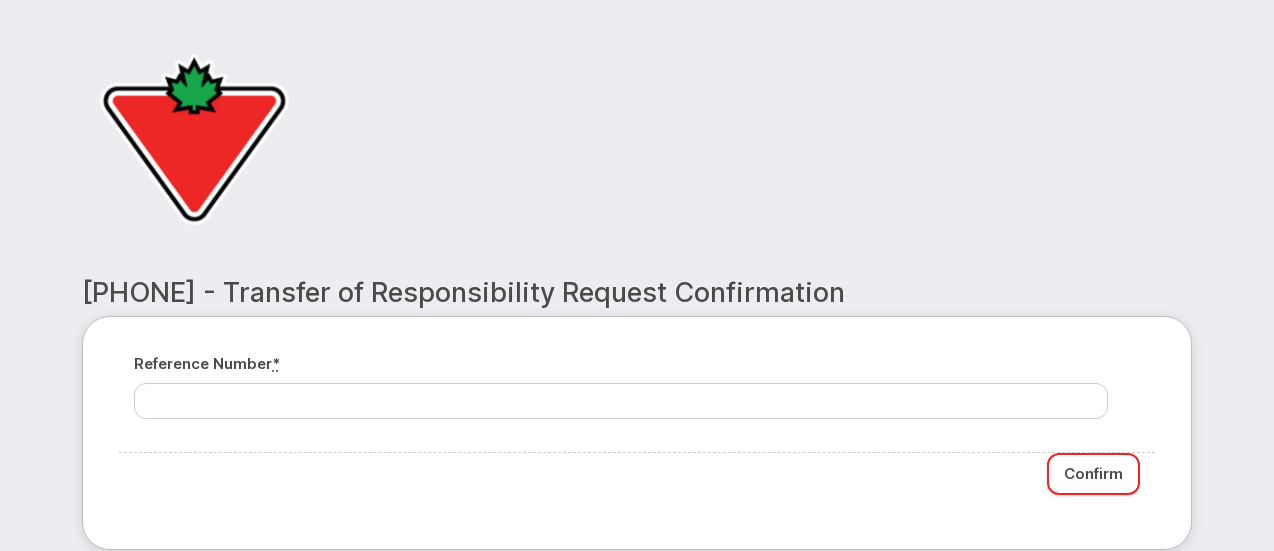 click on "Confirm" at bounding box center (1093, 474) 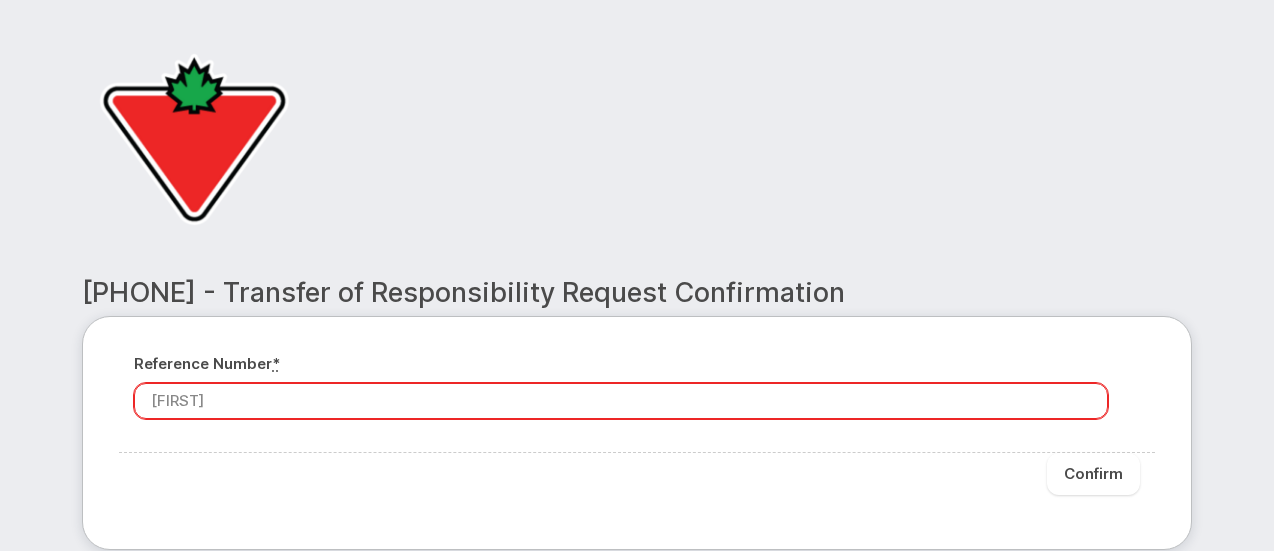type on "[FIRST]" 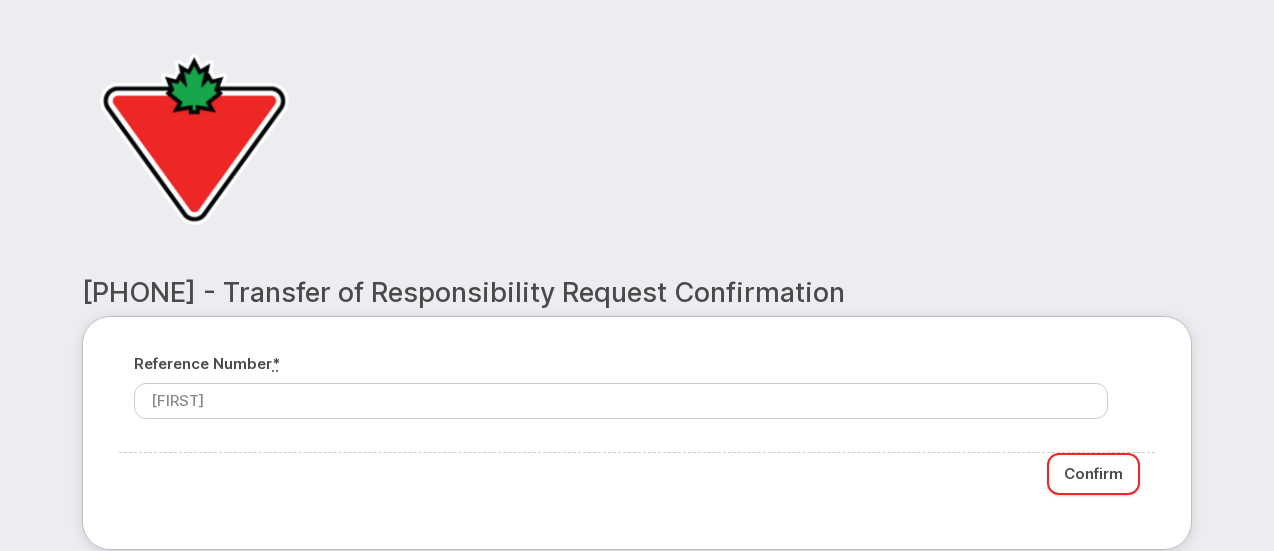 click on "Confirm" at bounding box center [1093, 474] 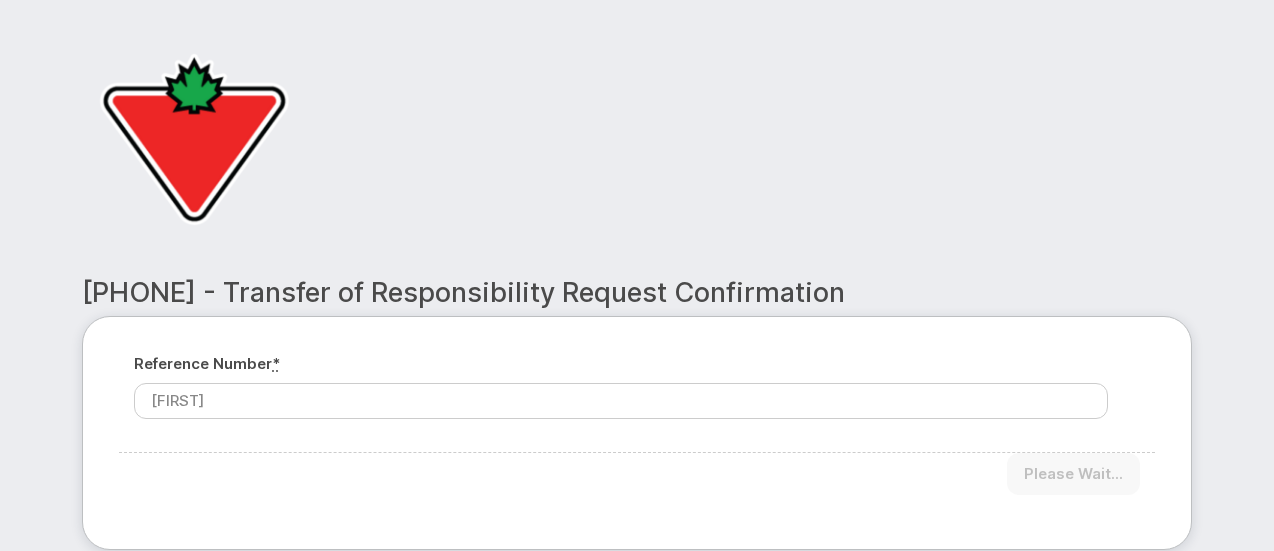 type on "Please wait..." 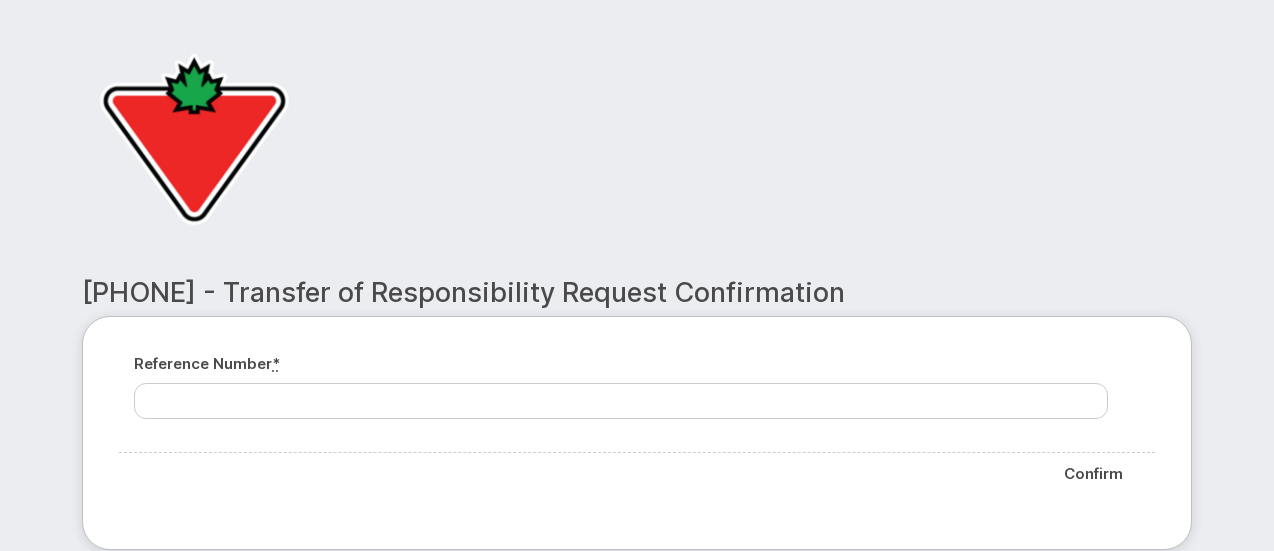 scroll, scrollTop: 0, scrollLeft: 0, axis: both 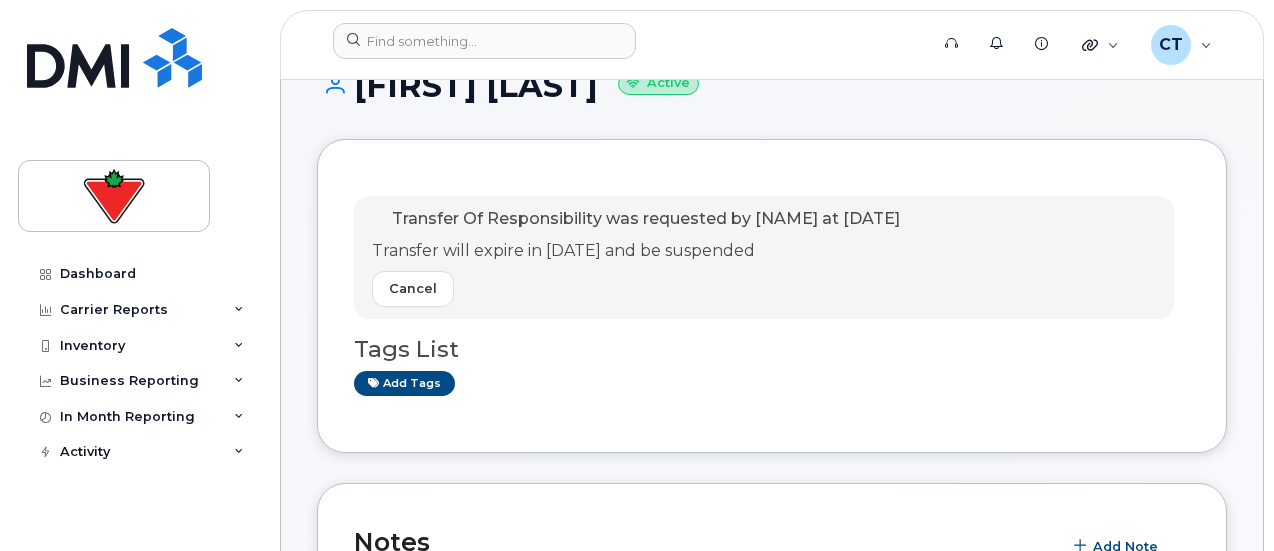 drag, startPoint x: 813, startPoint y: 253, endPoint x: 370, endPoint y: 203, distance: 445.81274 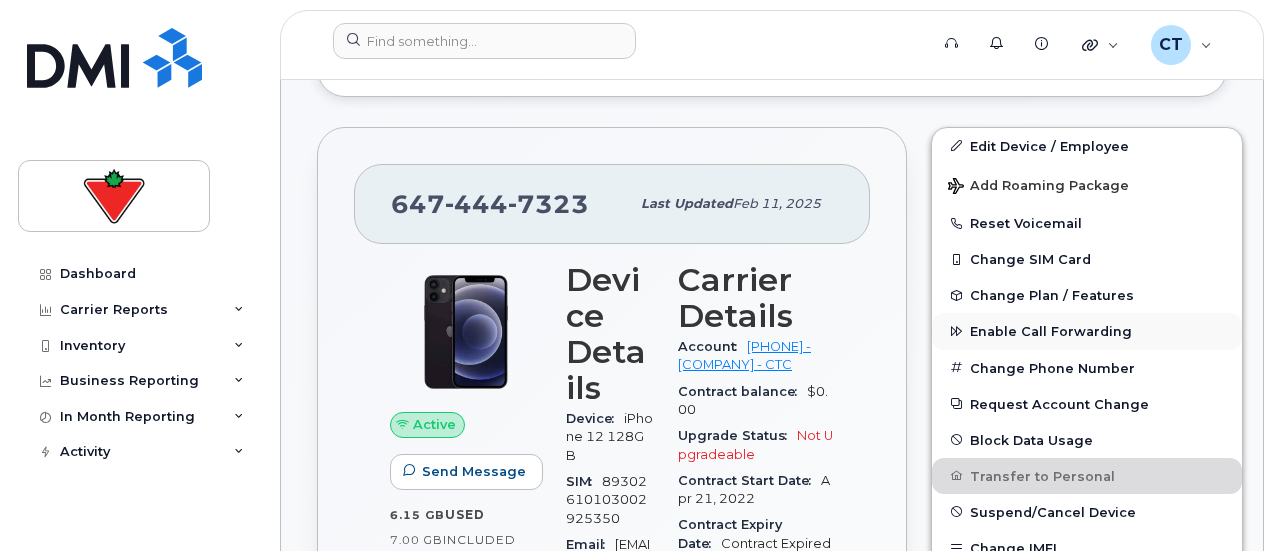 scroll, scrollTop: 822, scrollLeft: 0, axis: vertical 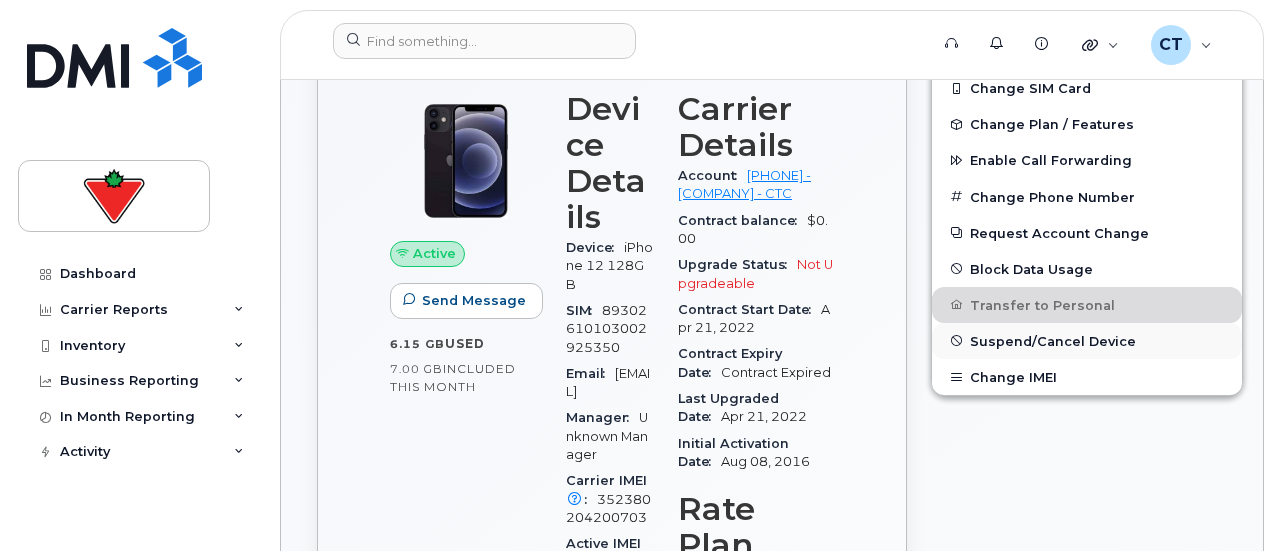 click on "Suspend/Cancel Device" 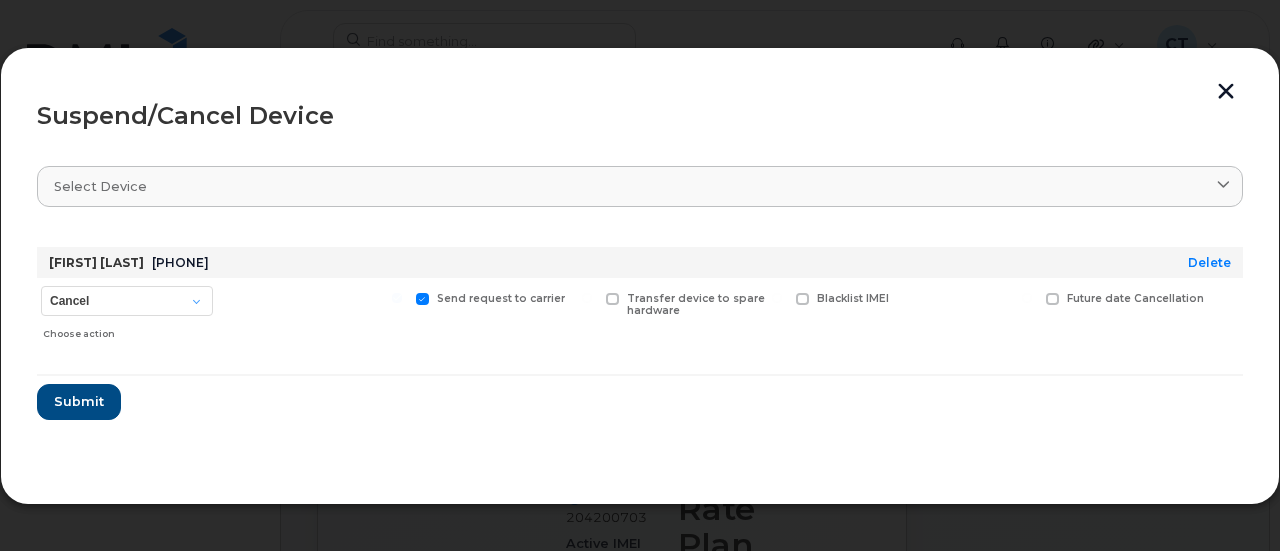 click 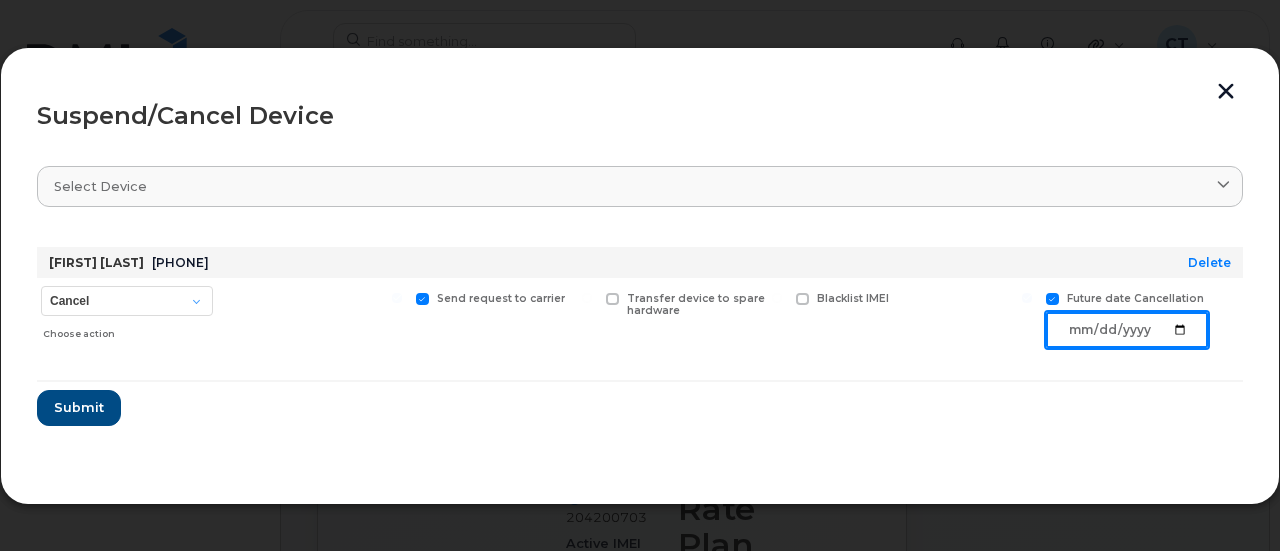 click 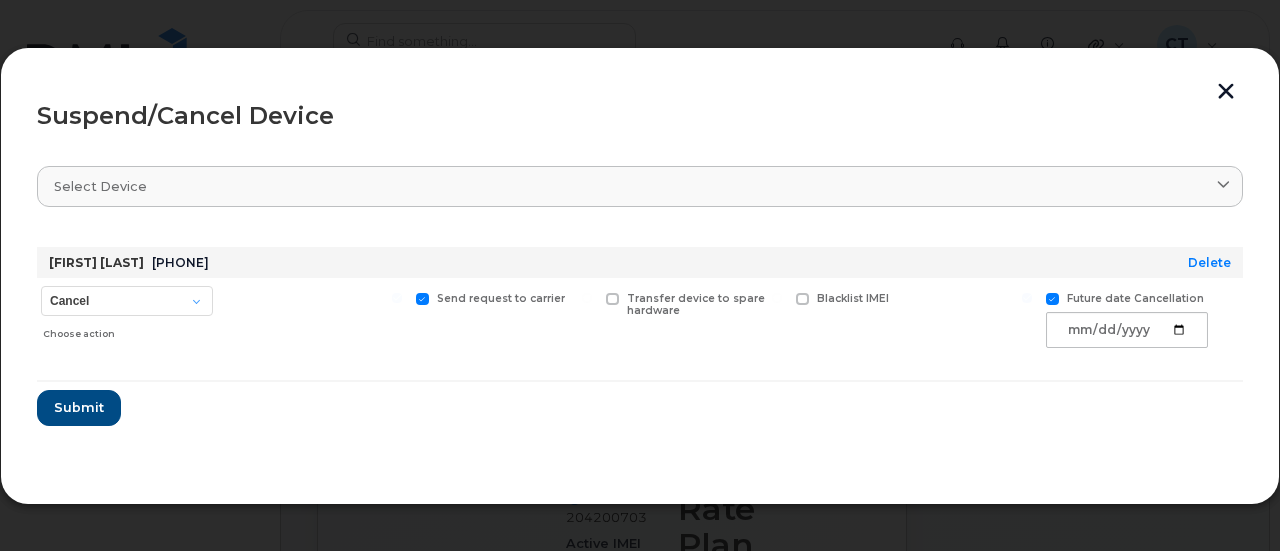 click 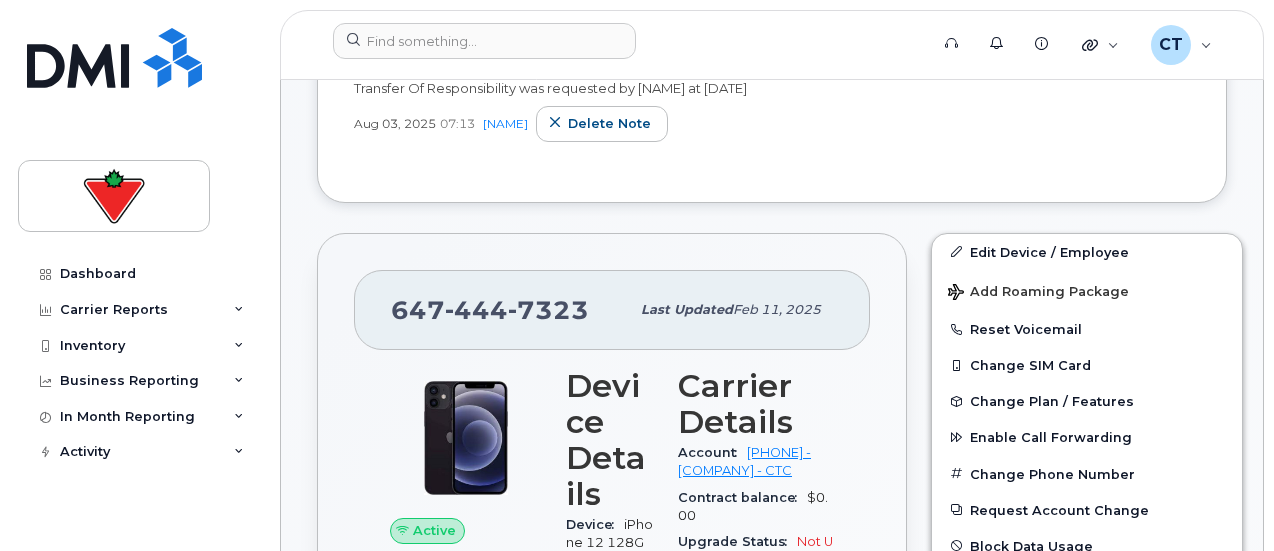 scroll, scrollTop: 722, scrollLeft: 0, axis: vertical 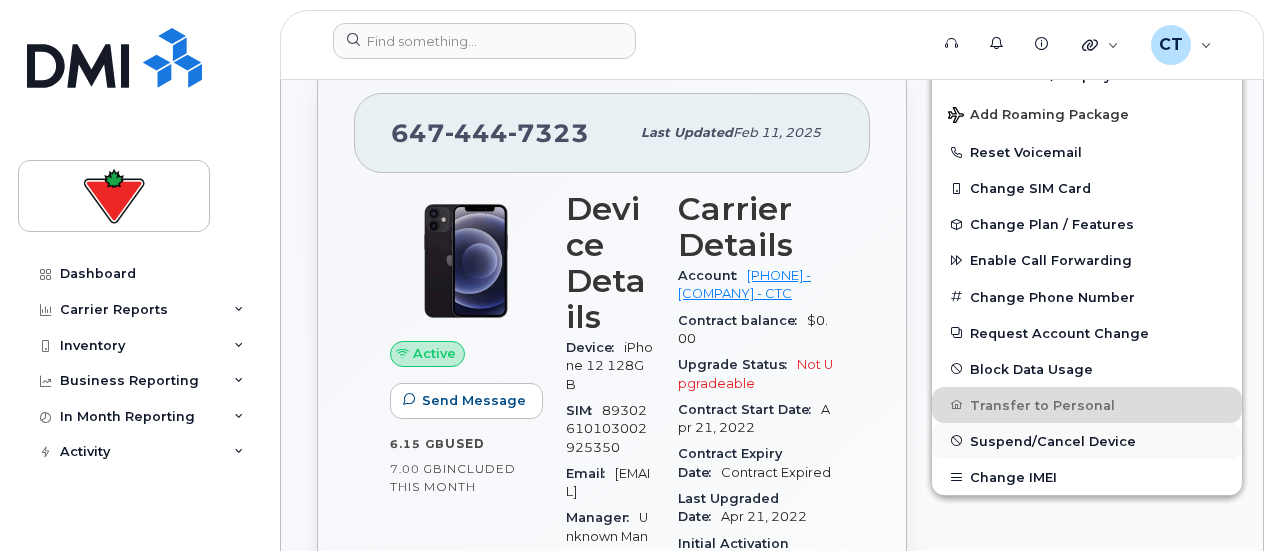 click on "Suspend/Cancel Device" 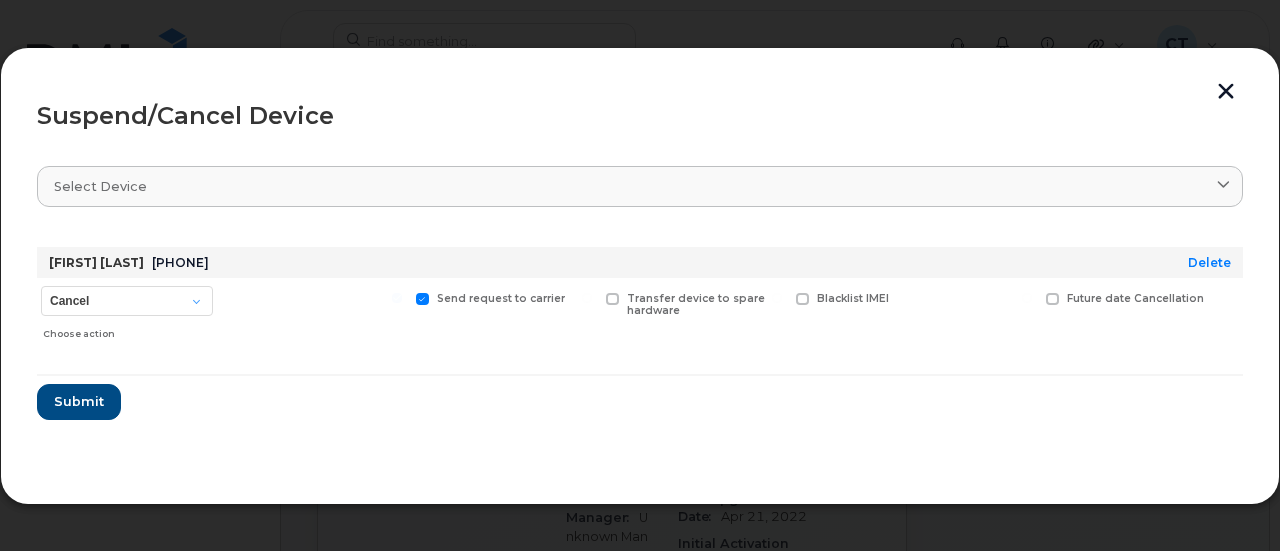 click 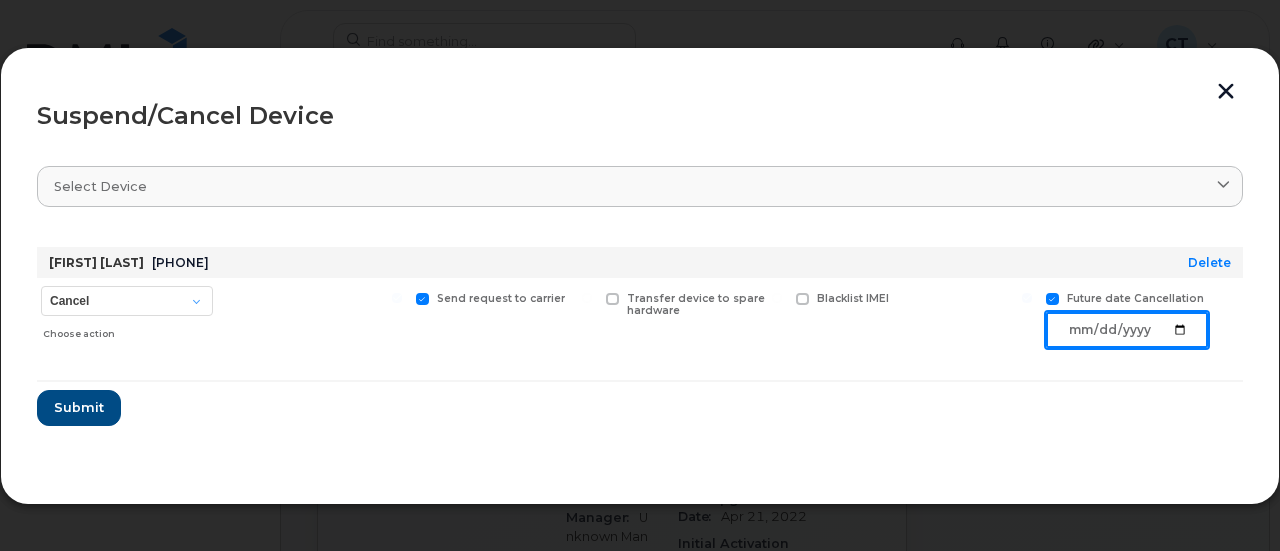click 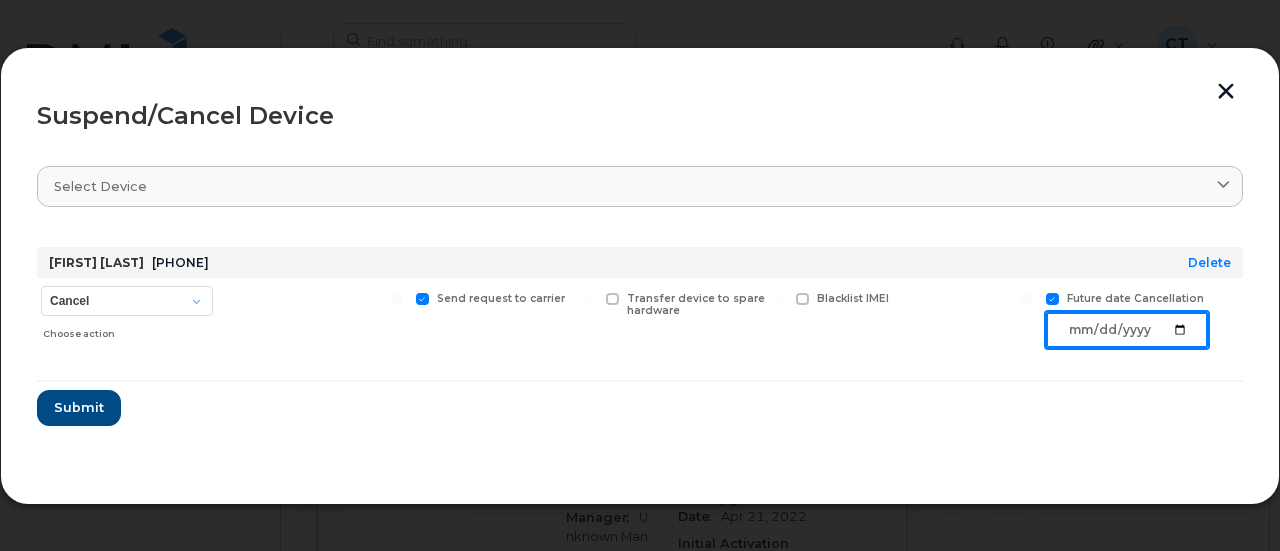type on "2025-08-14" 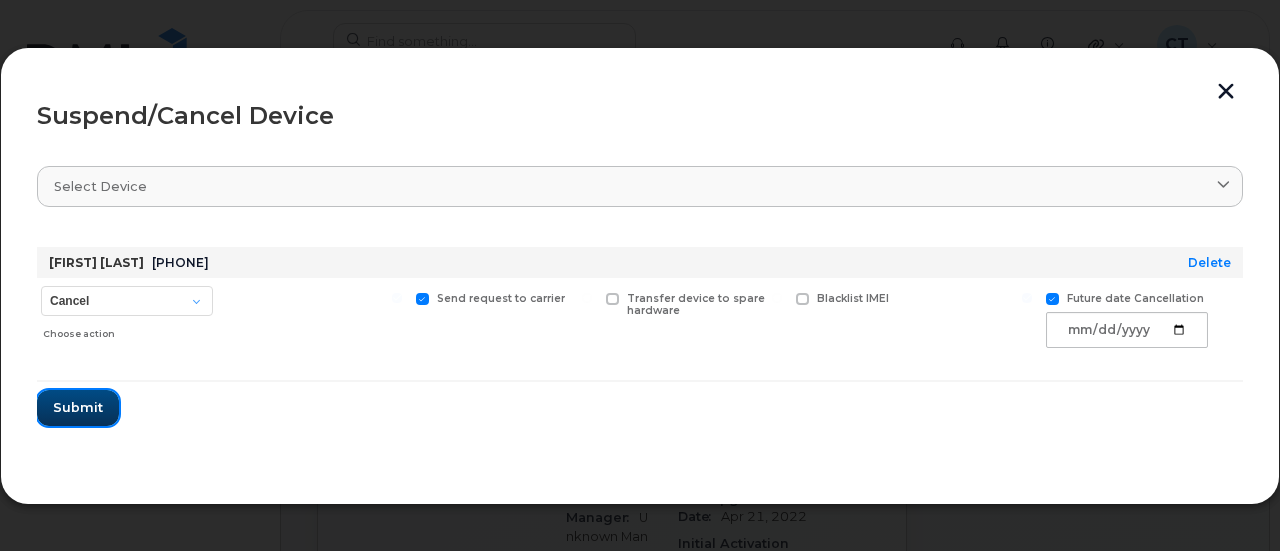 click on "Submit" 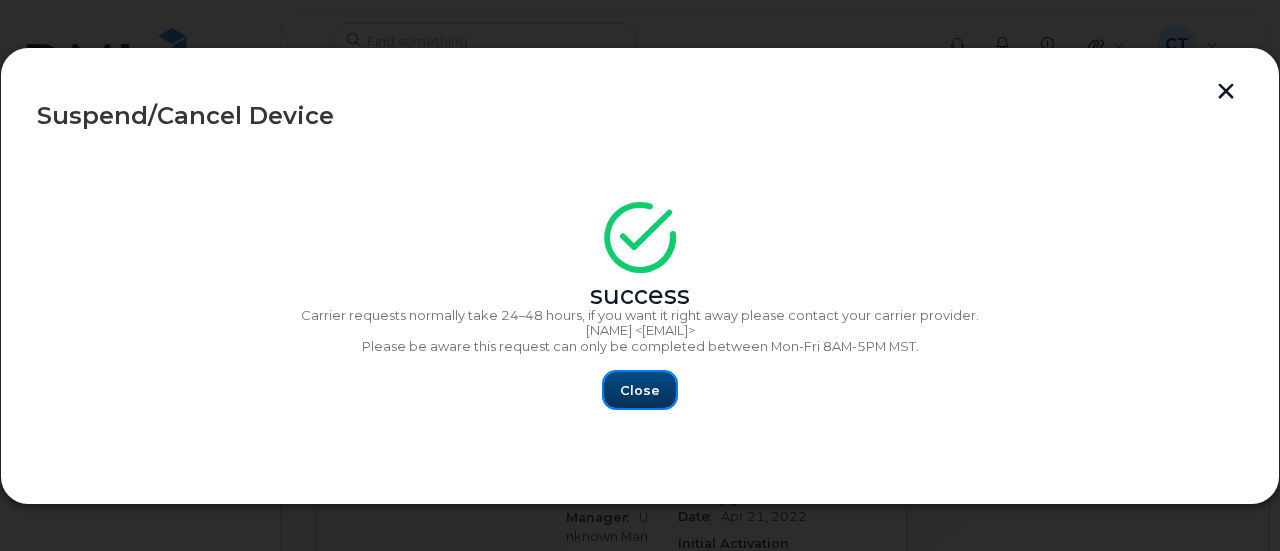 click on "Close" 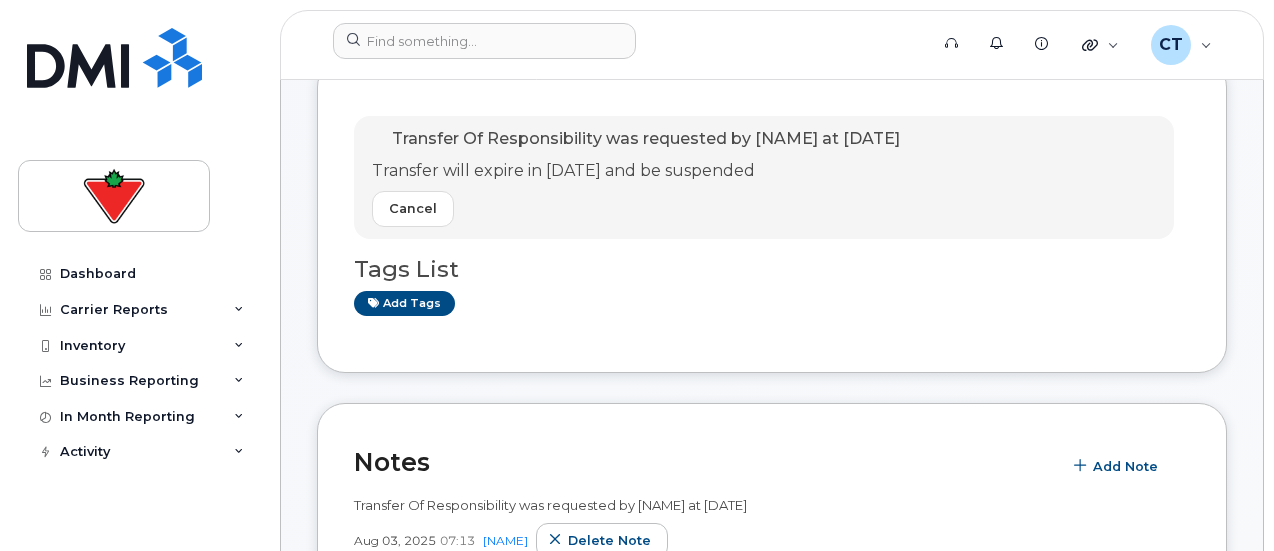 scroll, scrollTop: 0, scrollLeft: 0, axis: both 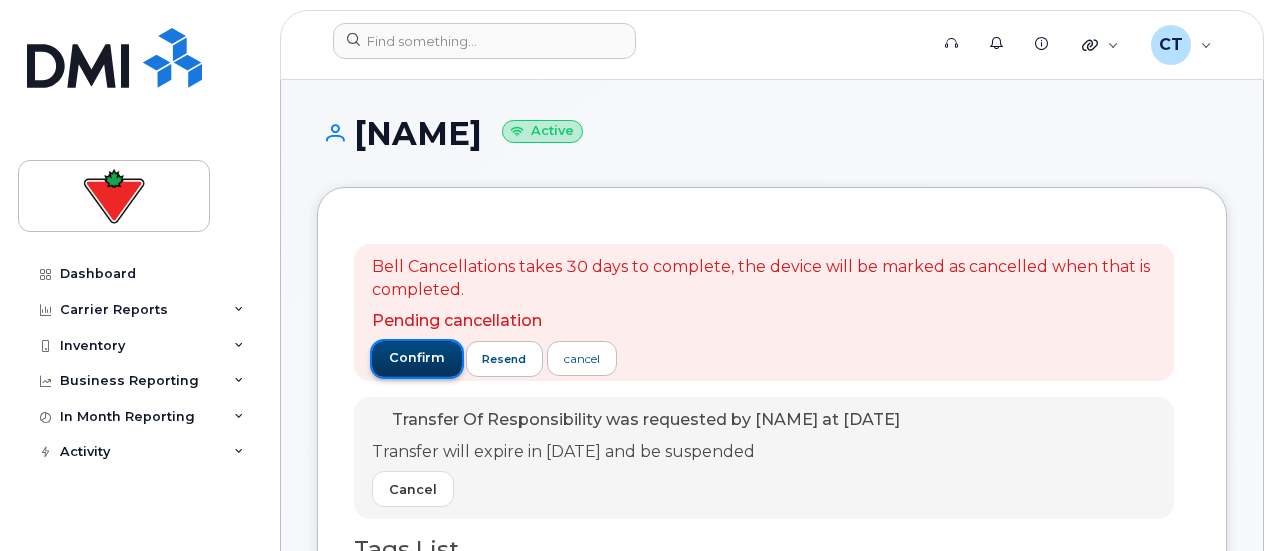 click on "confirm" 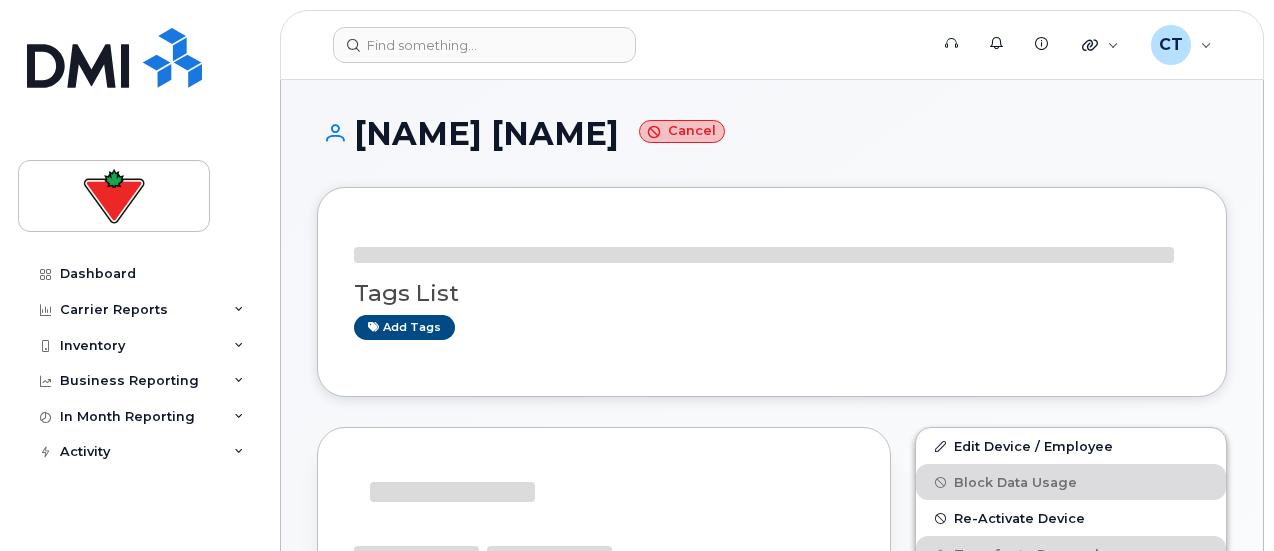 scroll, scrollTop: 0, scrollLeft: 0, axis: both 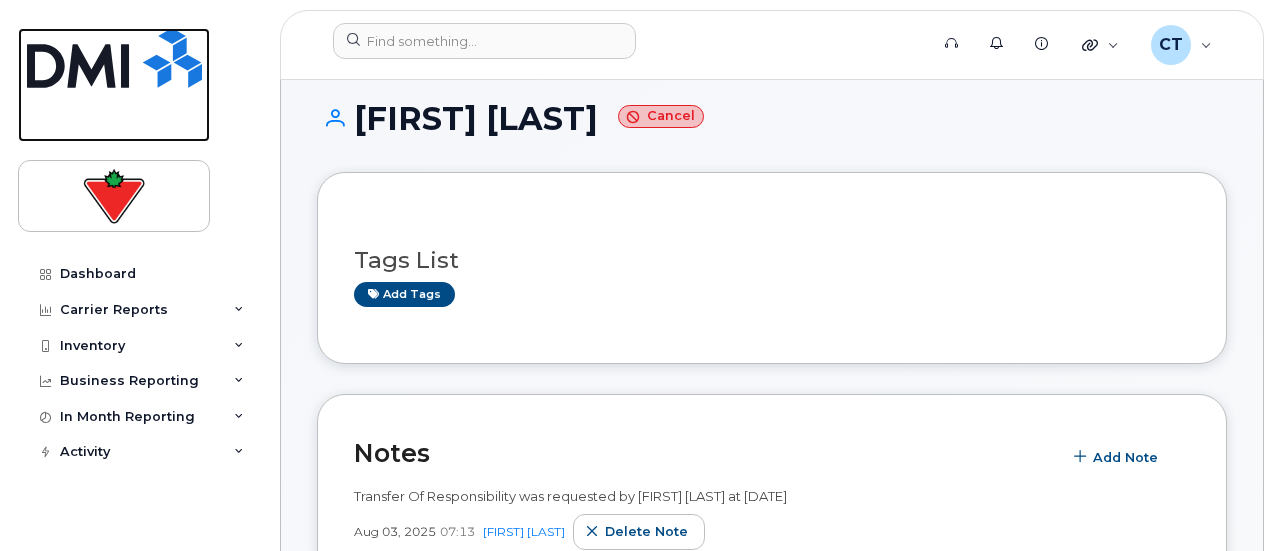 click 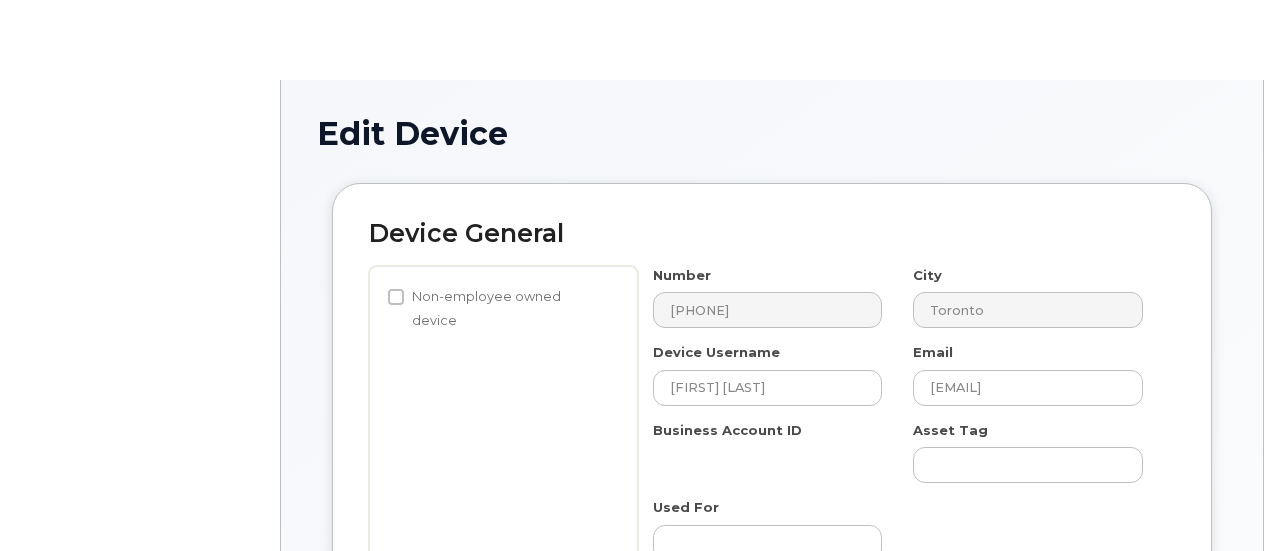 scroll, scrollTop: 0, scrollLeft: 0, axis: both 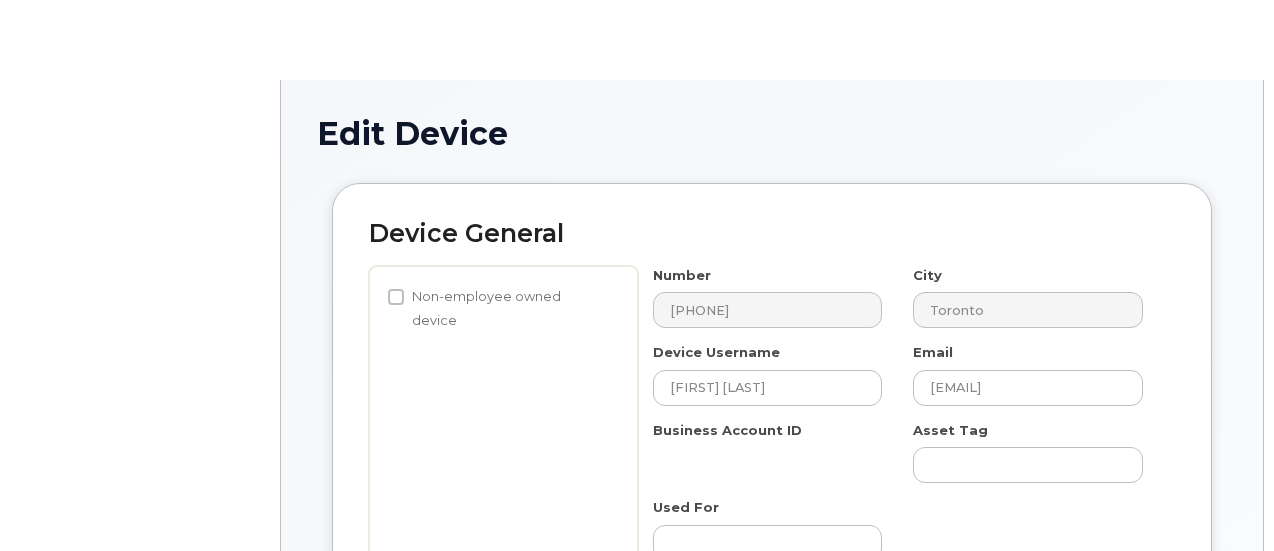 type 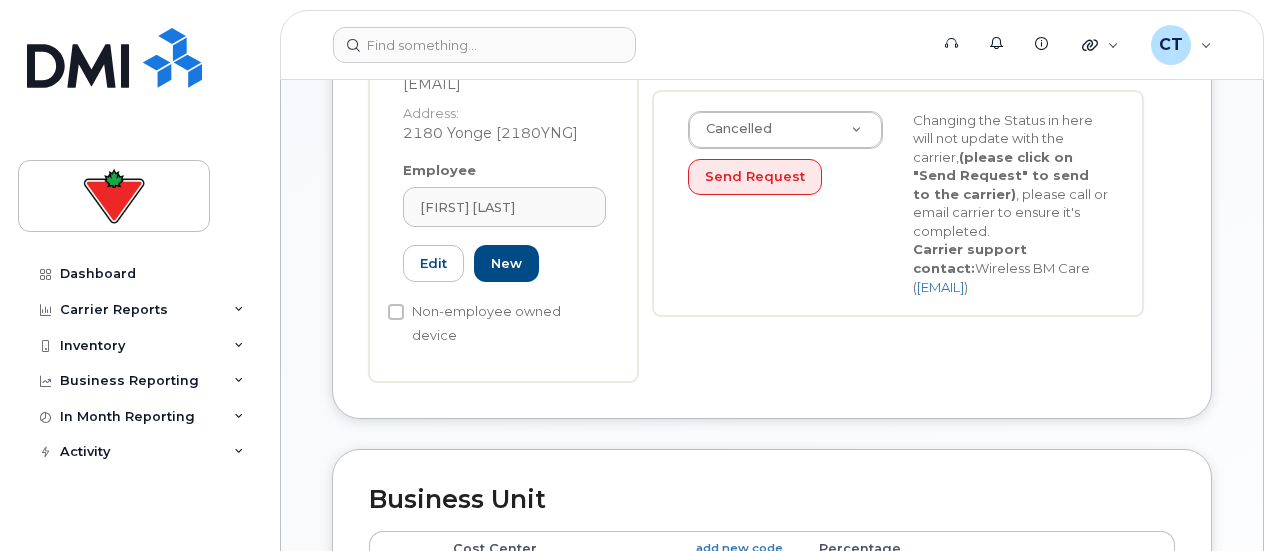scroll, scrollTop: 0, scrollLeft: 0, axis: both 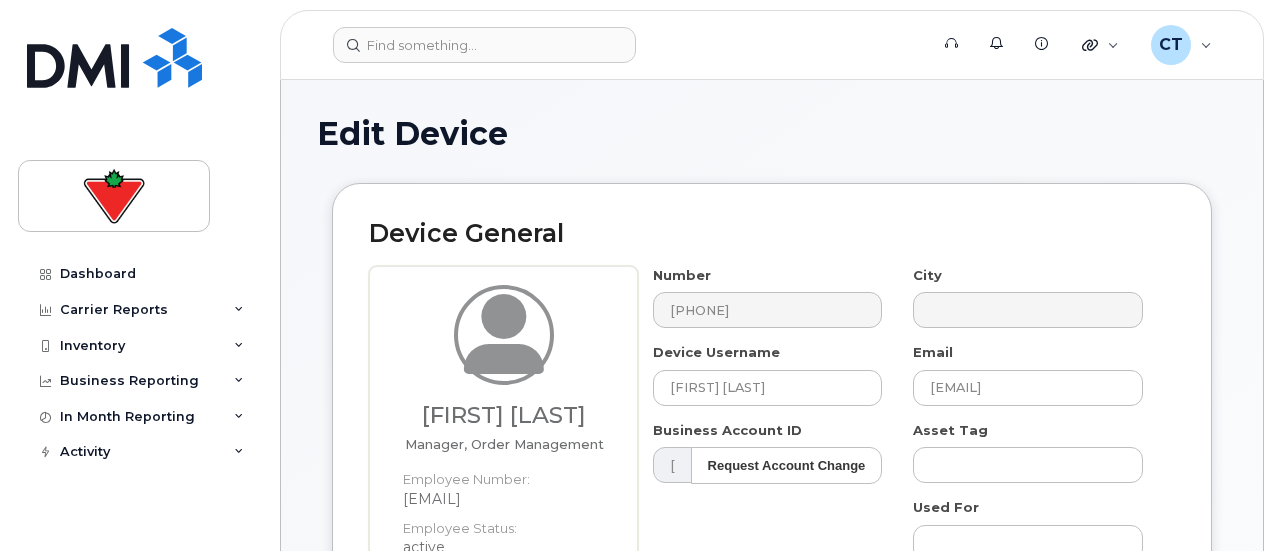 click on "Edit Device
Device General
[FIRST] [LAST] Manager, Order Management Employee Number: [EMAIL] Employee Status: active Email: [EMAIL] Address: [NUMBER] [STREET] [POSTAL_CODE] Employee [FIRST] [LAST] Type first three symbols or more [EMAIL] Edit New
Non-employee owned device
Number
[PHONE]
City
Device Username
[FIRST] [LAST]
Email
[EMAIL]
Business Account ID
[ACCOUNT_ID] (Bell) Request Account Change [NUMBER]
Asset Tag
Used For
Device Status
Cancelled                                     Active
Suspended
Cancelled
Send Request
Changing the Status in here will not update with the carrier,   (please click on "Send Request" to send to the carrier)  , please call or email carrier to ensure it's completed.
Carrier support contact:
Wireless BM Care
( [EMAIL] )" 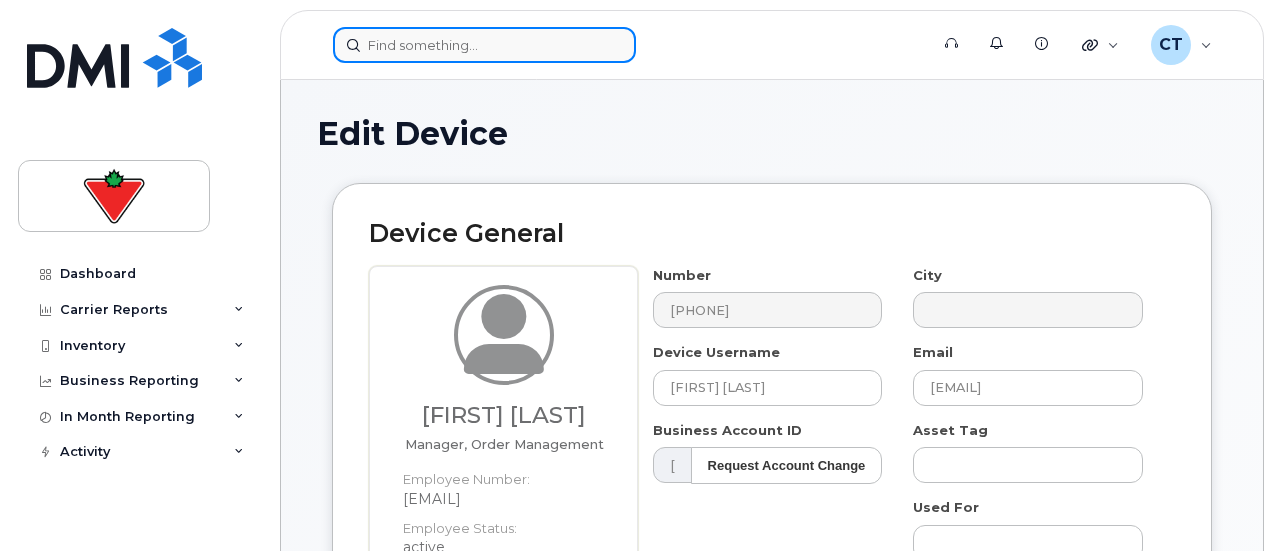 click 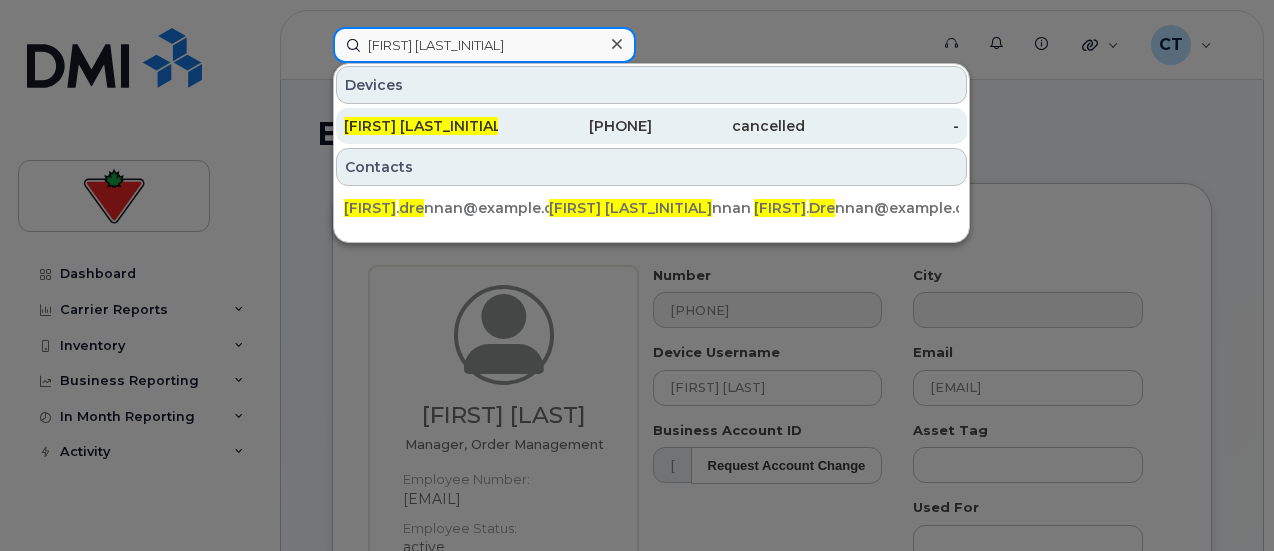 type on "[FIRST] [LAST_INITIAL]" 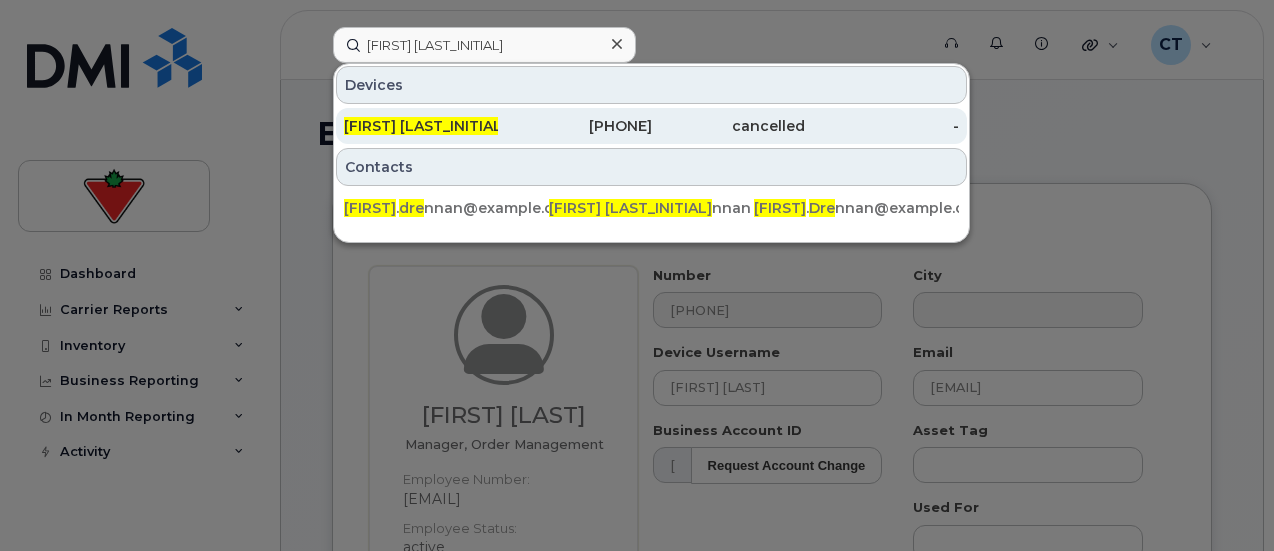 click on "Derek Dre nnan" 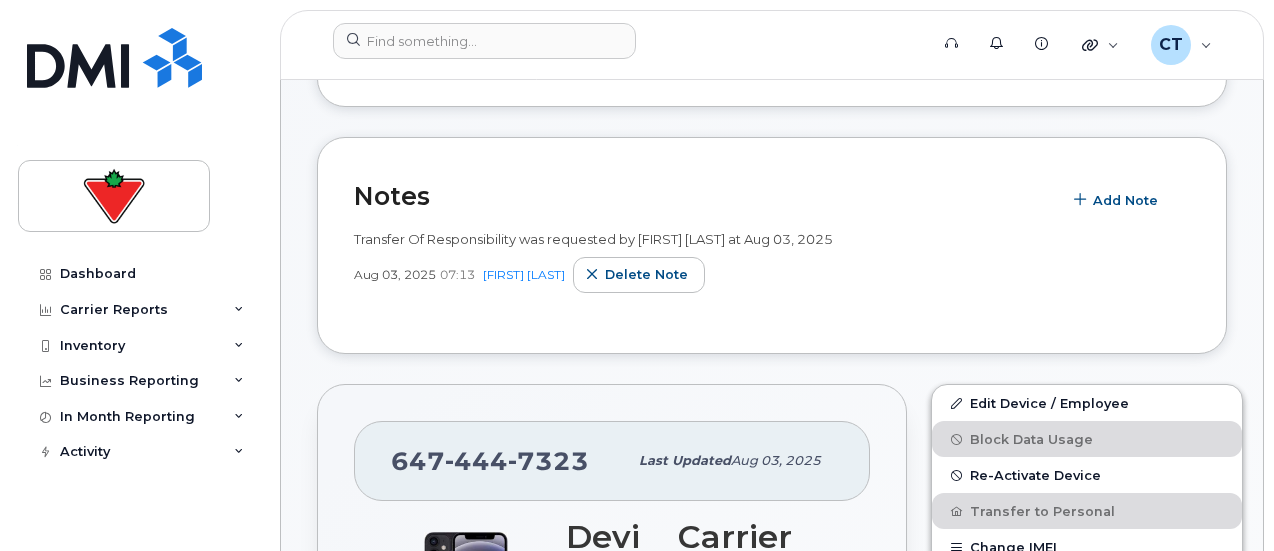 scroll, scrollTop: 326, scrollLeft: 0, axis: vertical 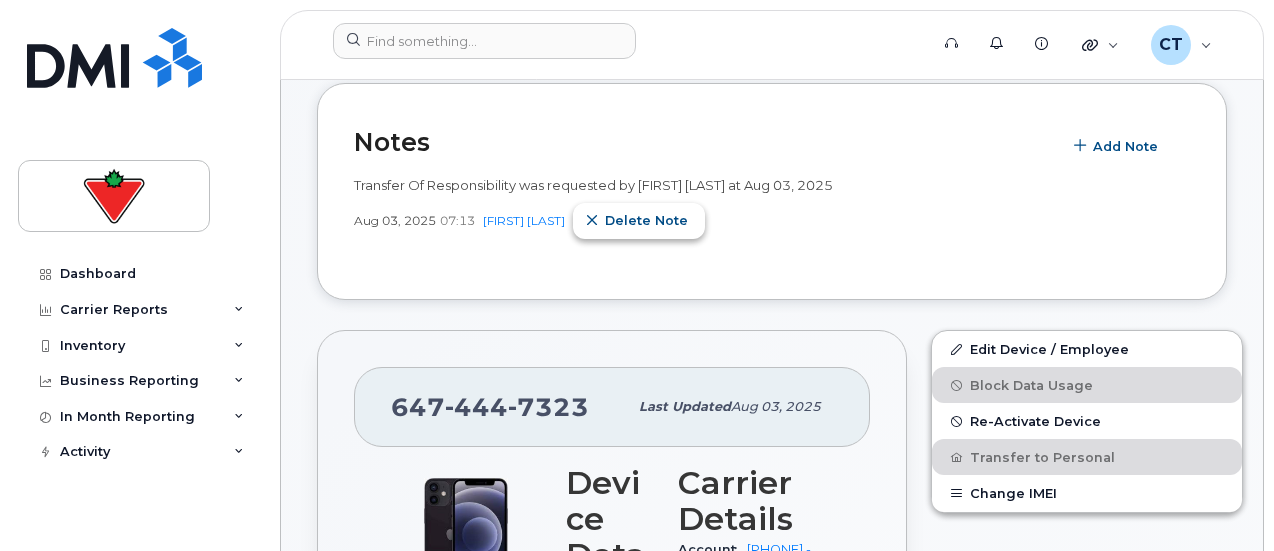 click on "Delete note" 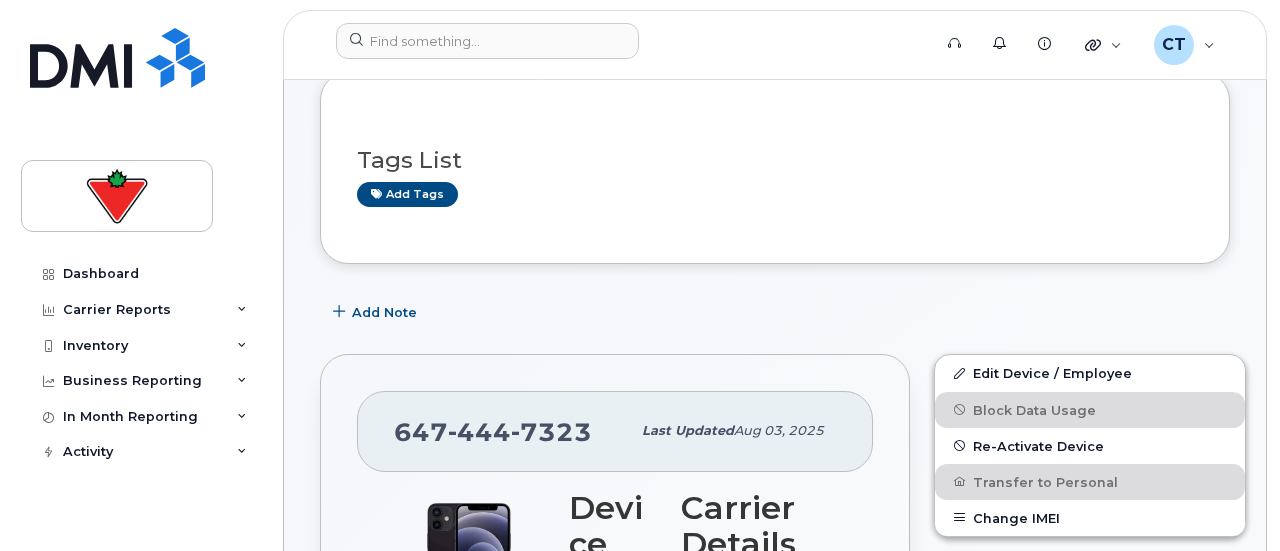 scroll, scrollTop: 117, scrollLeft: 0, axis: vertical 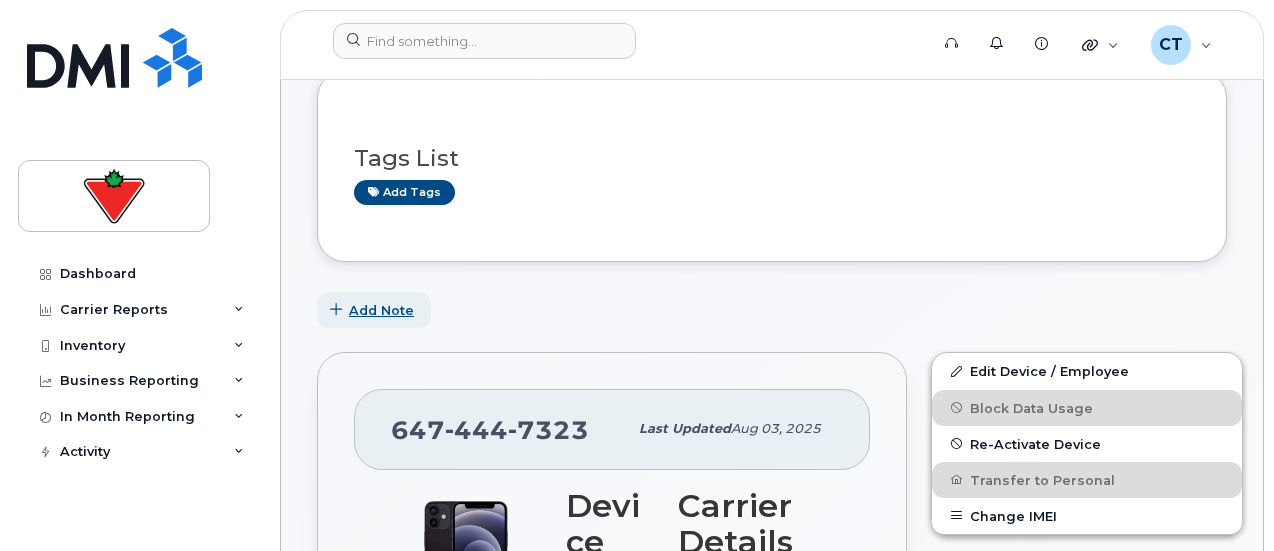 click on "Add Note" 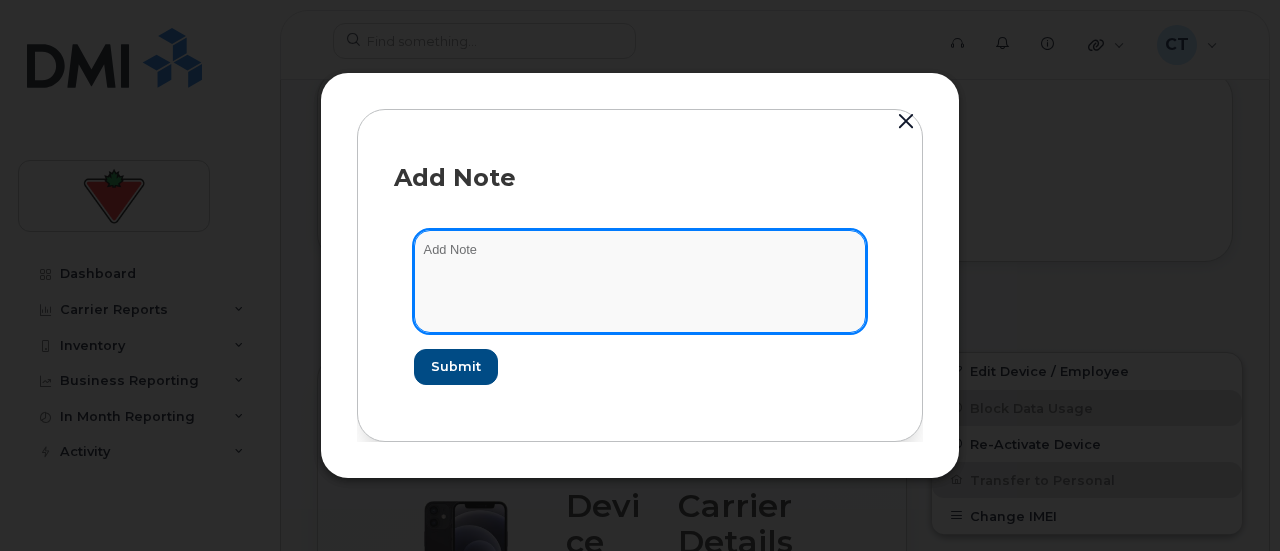click 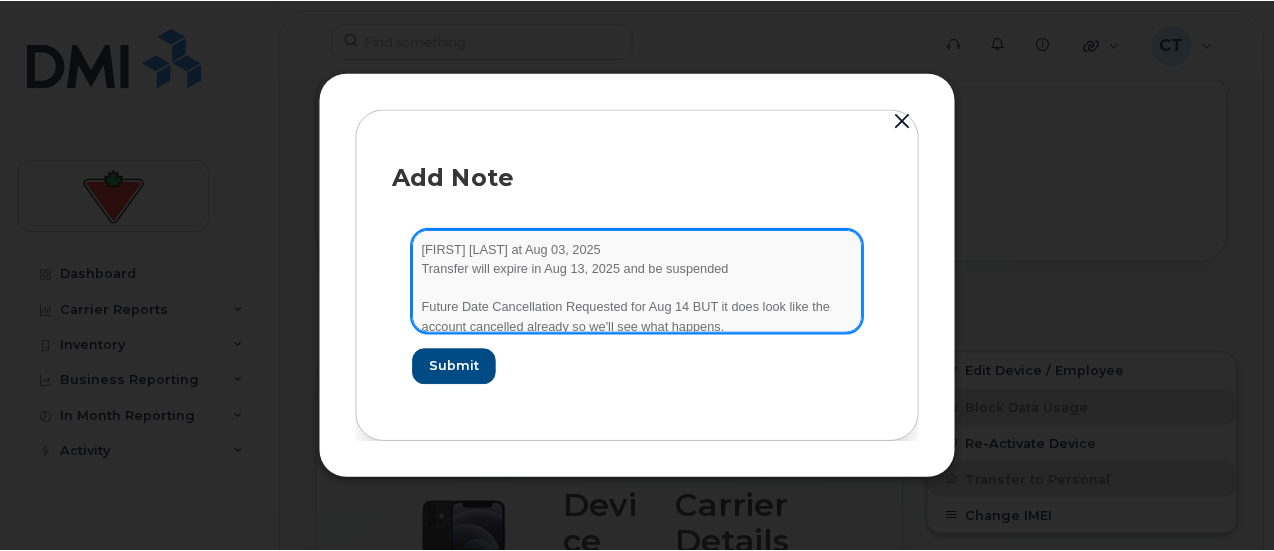 scroll, scrollTop: 2, scrollLeft: 0, axis: vertical 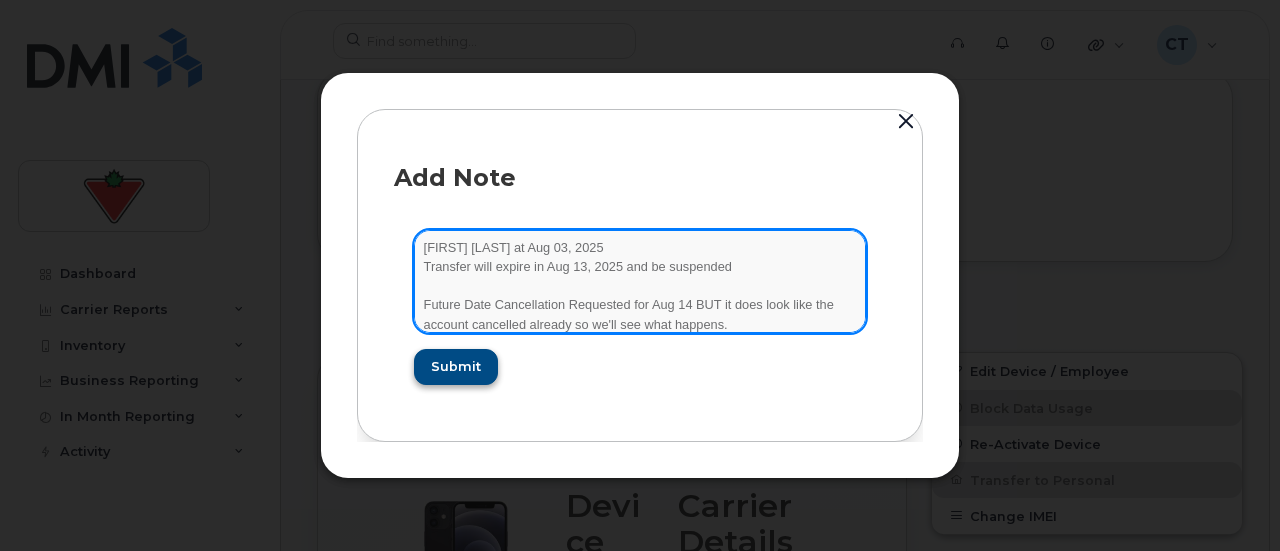 type on "Transfer Of Responsibility was requested by Chad Tardif at Aug 03, 2025
Transfer will expire in Aug 13, 2025 and be suspended
Future Date Cancellation Requested for Aug 14 BUT it does look like the account cancelled already so we'll see what happens." 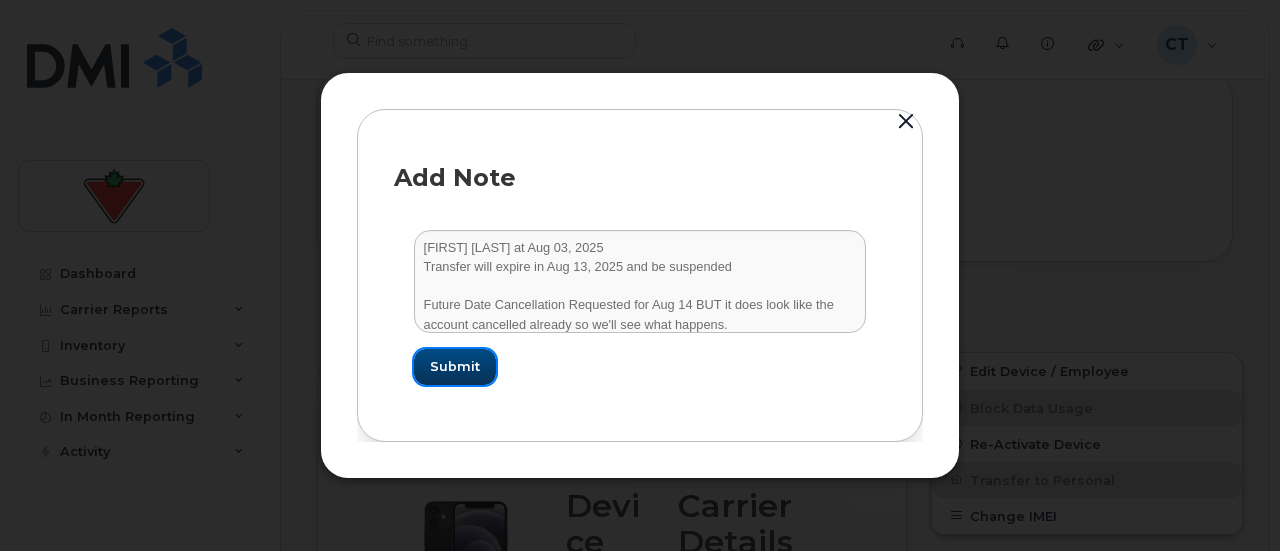 click on "Submit" 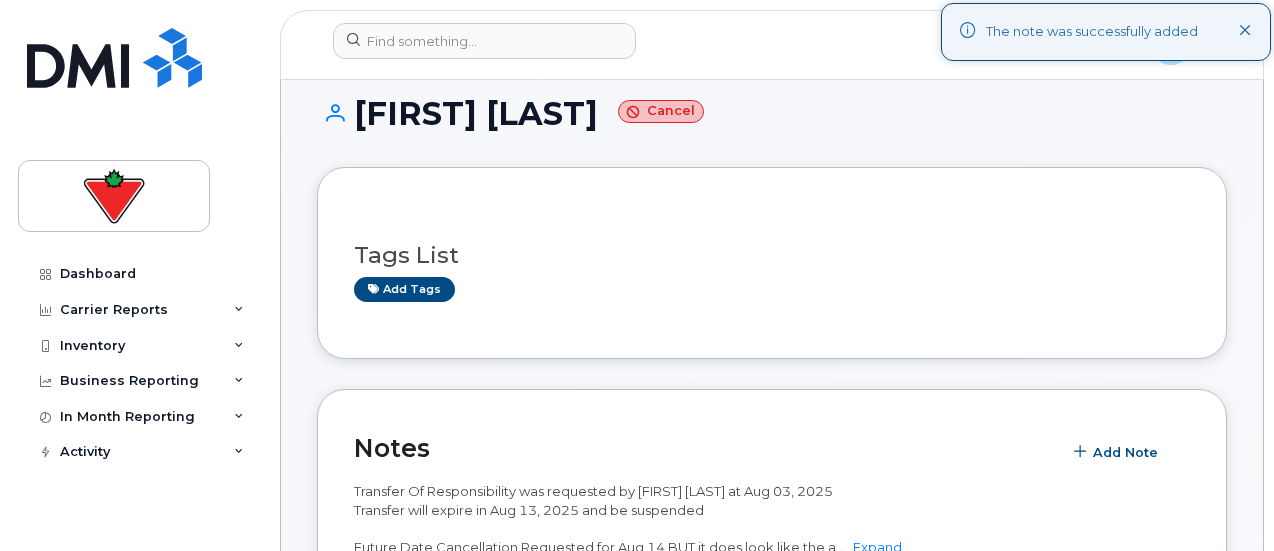 scroll, scrollTop: 0, scrollLeft: 0, axis: both 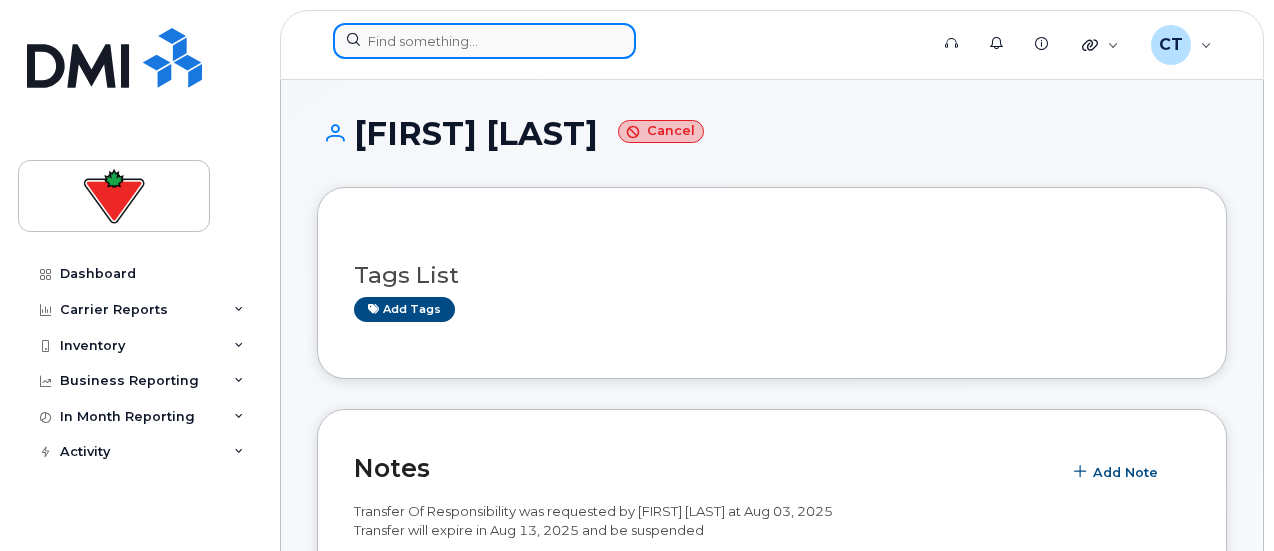 click 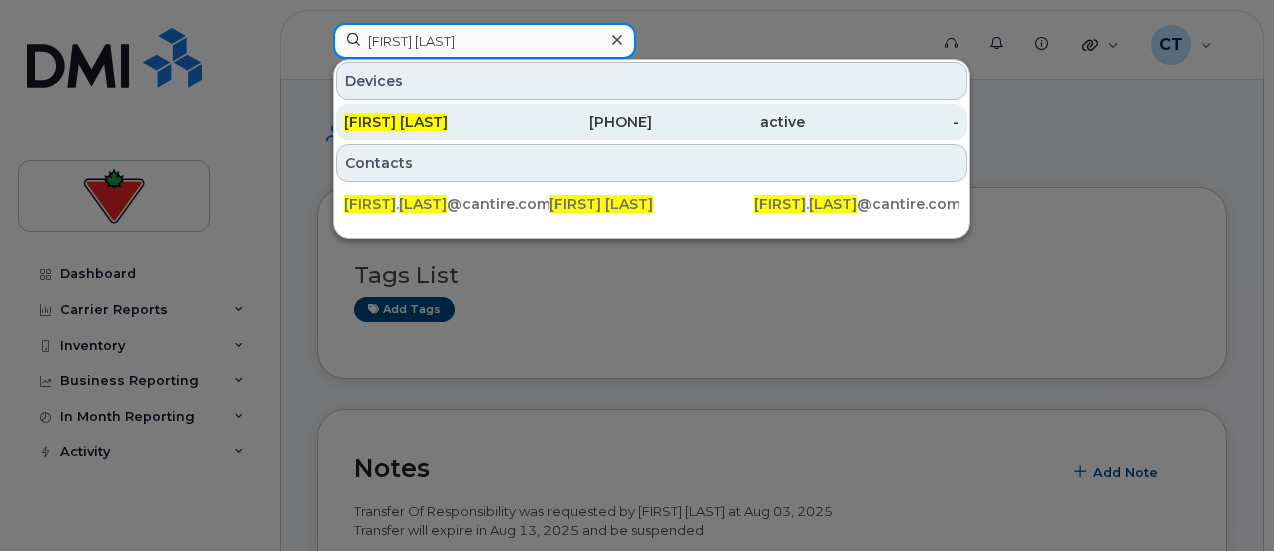 type on "[FIRST] [LAST]" 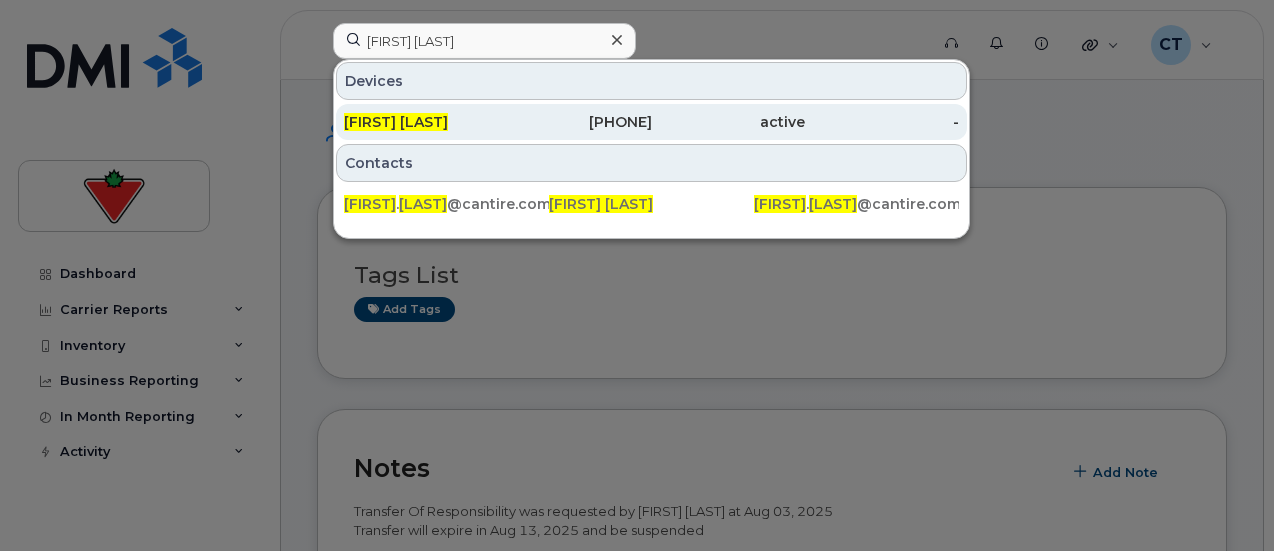 click on "250-661-6739" 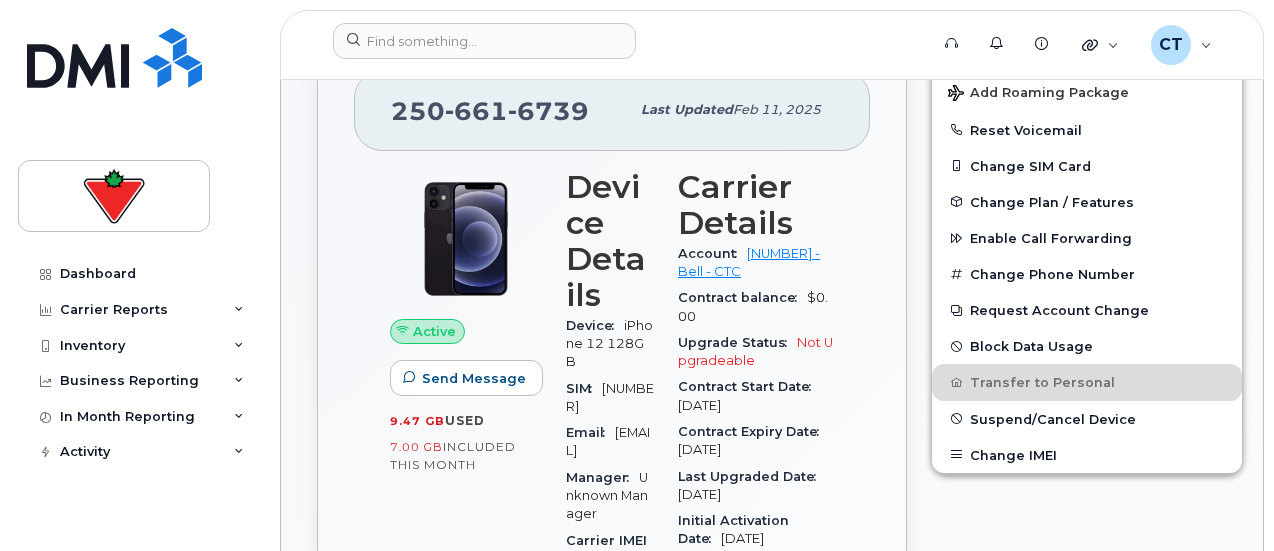 scroll, scrollTop: 525, scrollLeft: 0, axis: vertical 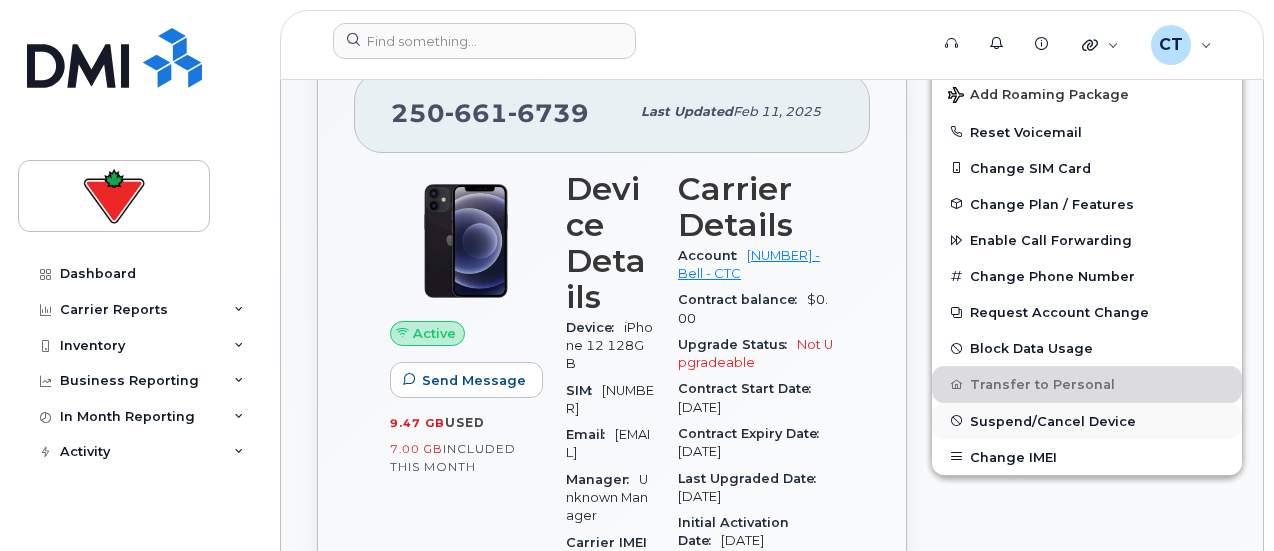 click on "Suspend/Cancel Device" 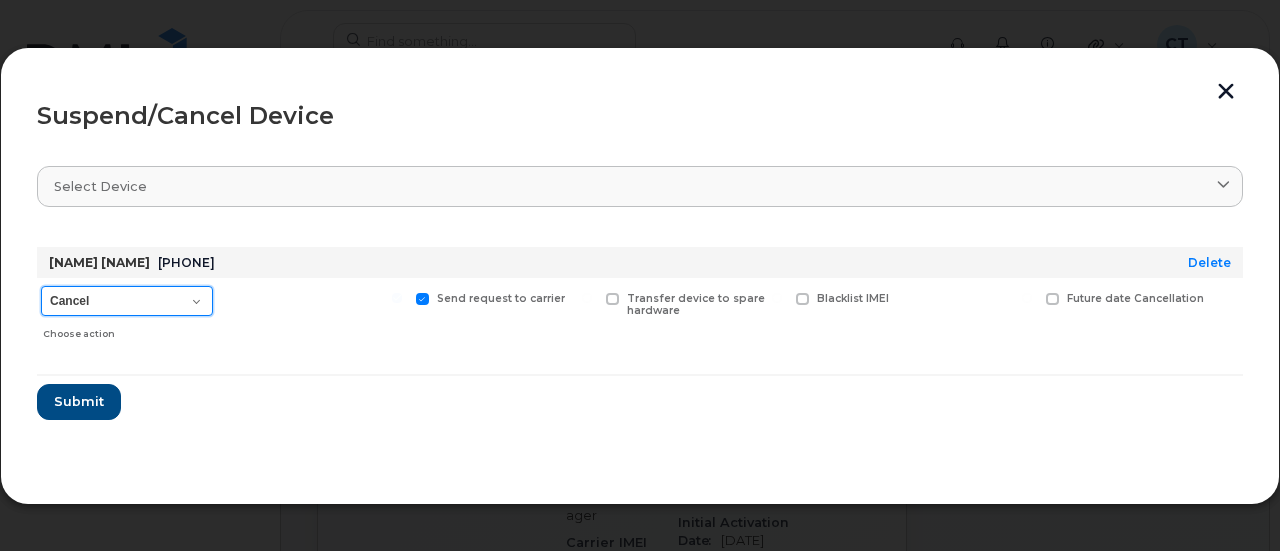 click on "Cancel Suspend - Extend Suspension Suspend - Reduced Rate Suspend - Full Rate Suspend - Lost Device/Stolen Reactivate" 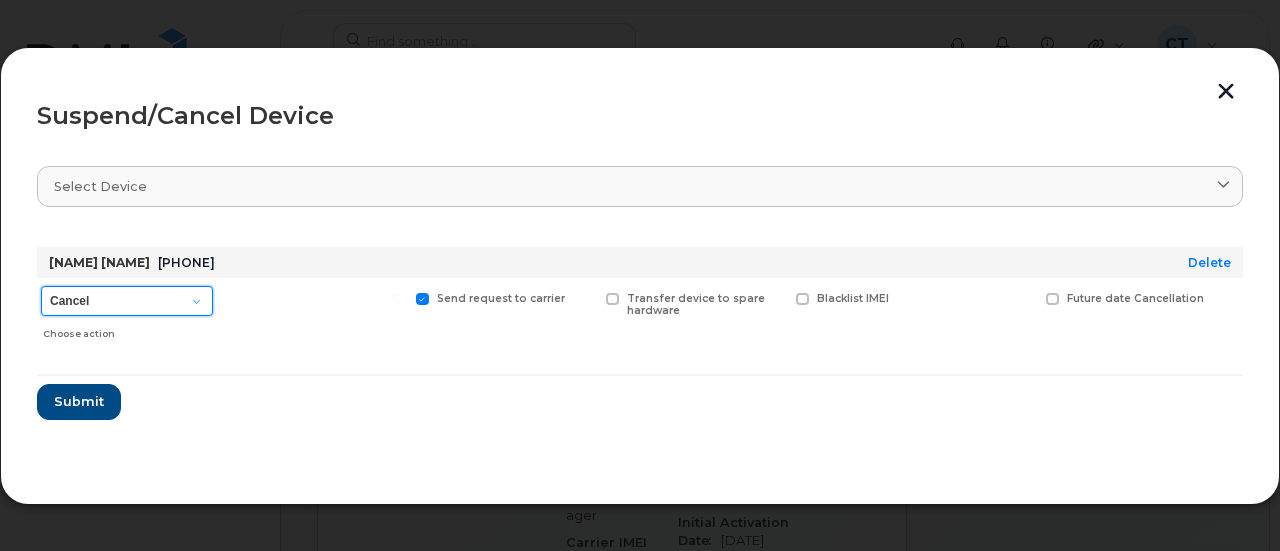 drag, startPoint x: 165, startPoint y: 309, endPoint x: 647, endPoint y: 464, distance: 506.3092 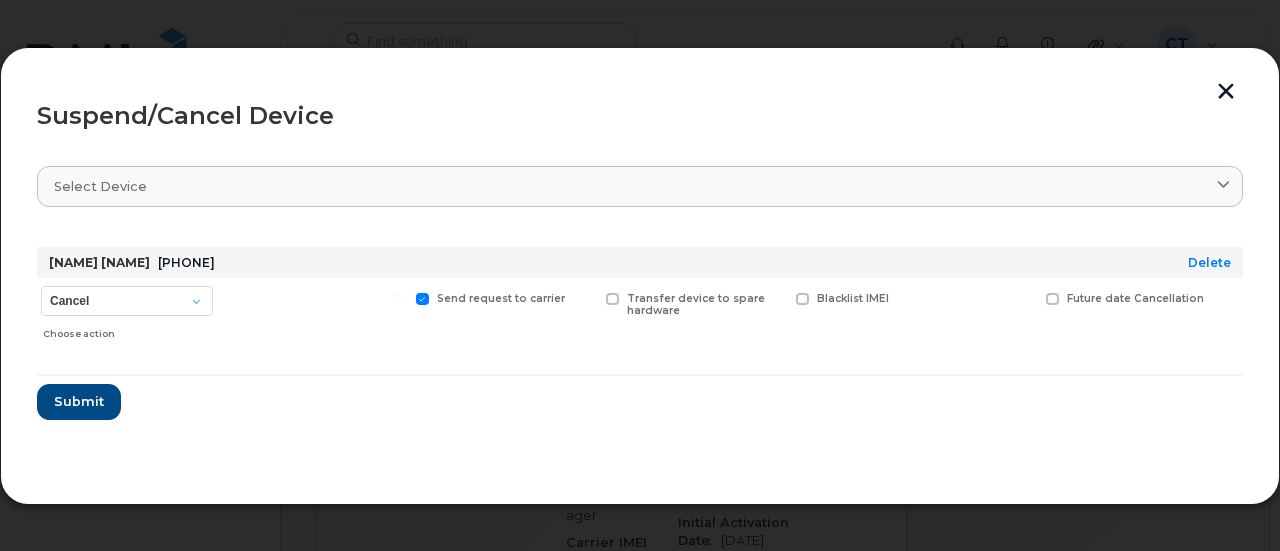 click on "Select device Type first three symbols or more Brett Roper 2506616739 Delete Cancel Suspend - Extend Suspension Suspend - Reduced Rate Suspend - Full Rate Suspend - Lost Device/Stolen Reactivate Choose action Send request to carrier Transfer device to spare hardware Blacklist IMEI Future date Cancellation Submit" 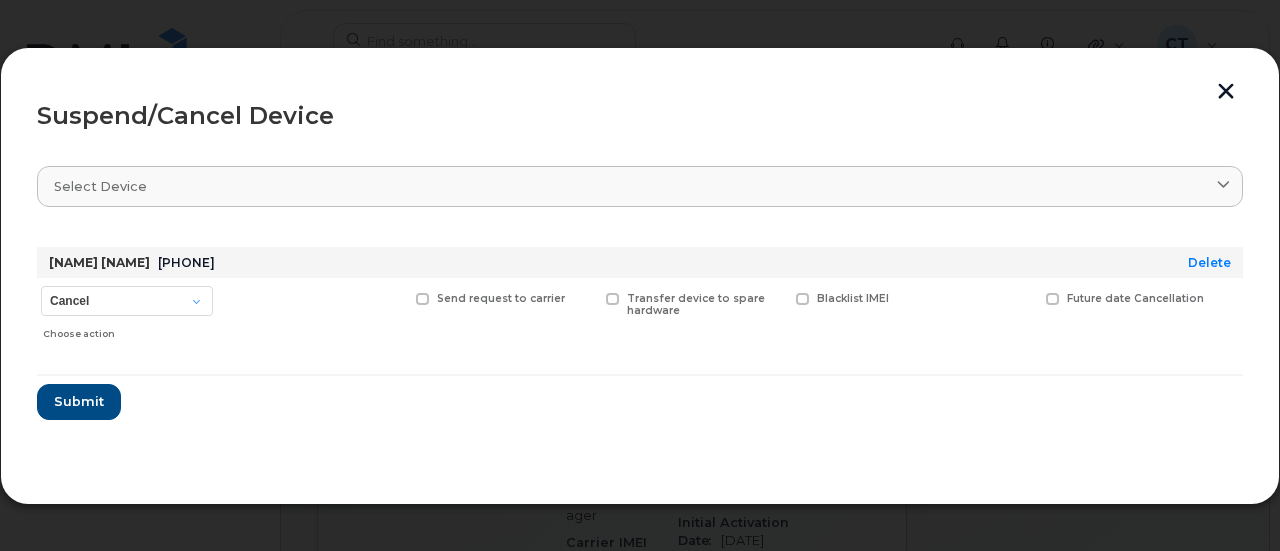 click 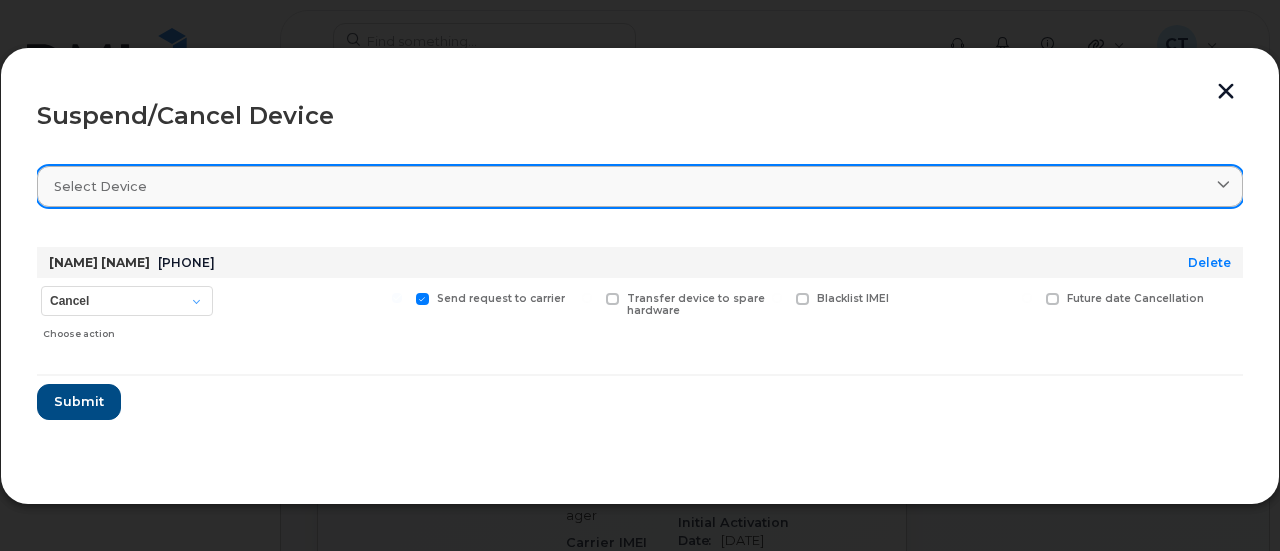 click on "Select device" 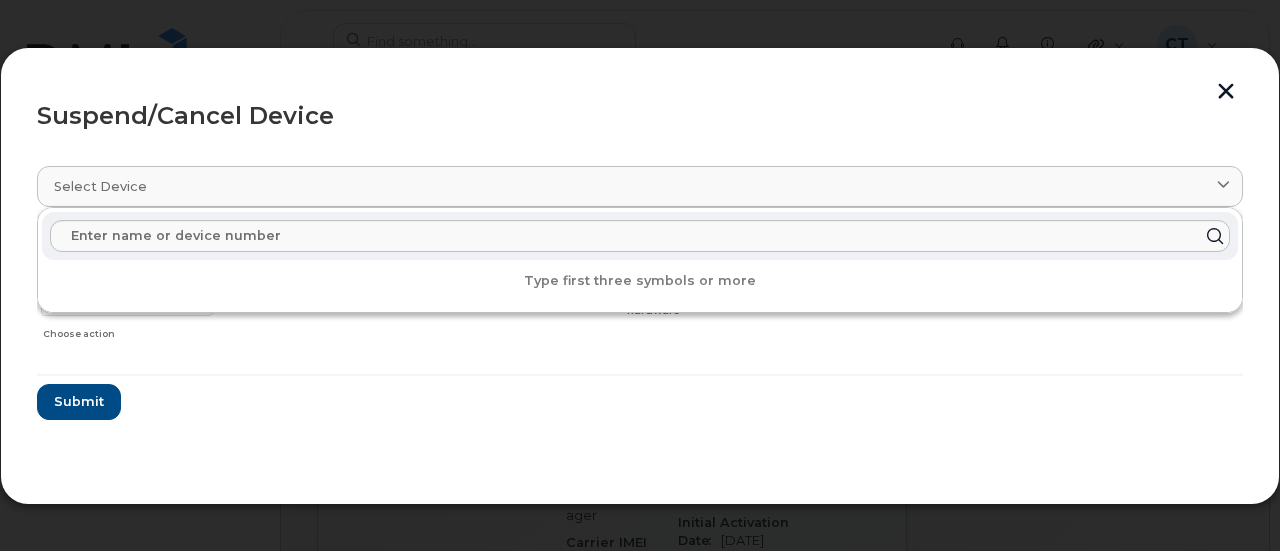 click 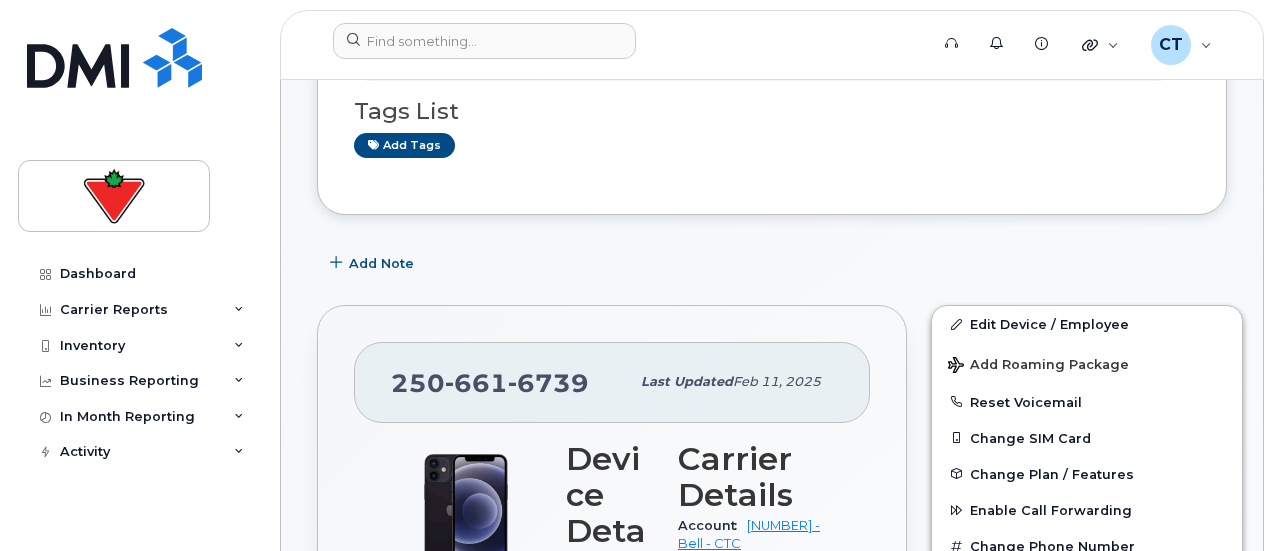 scroll, scrollTop: 0, scrollLeft: 0, axis: both 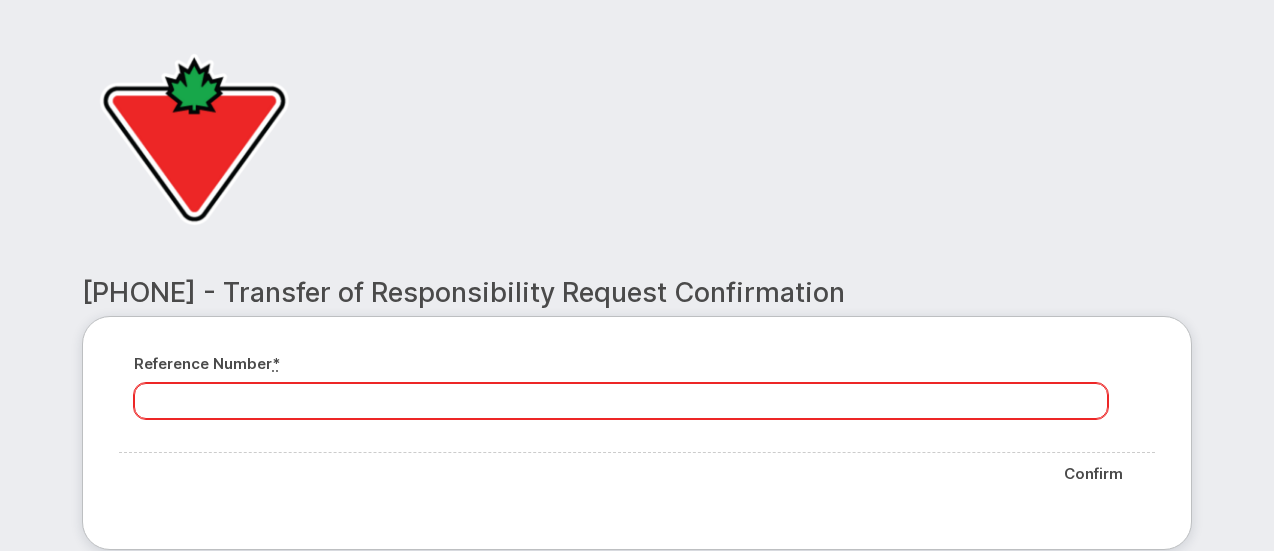 click on "Reference number *" at bounding box center [621, 401] 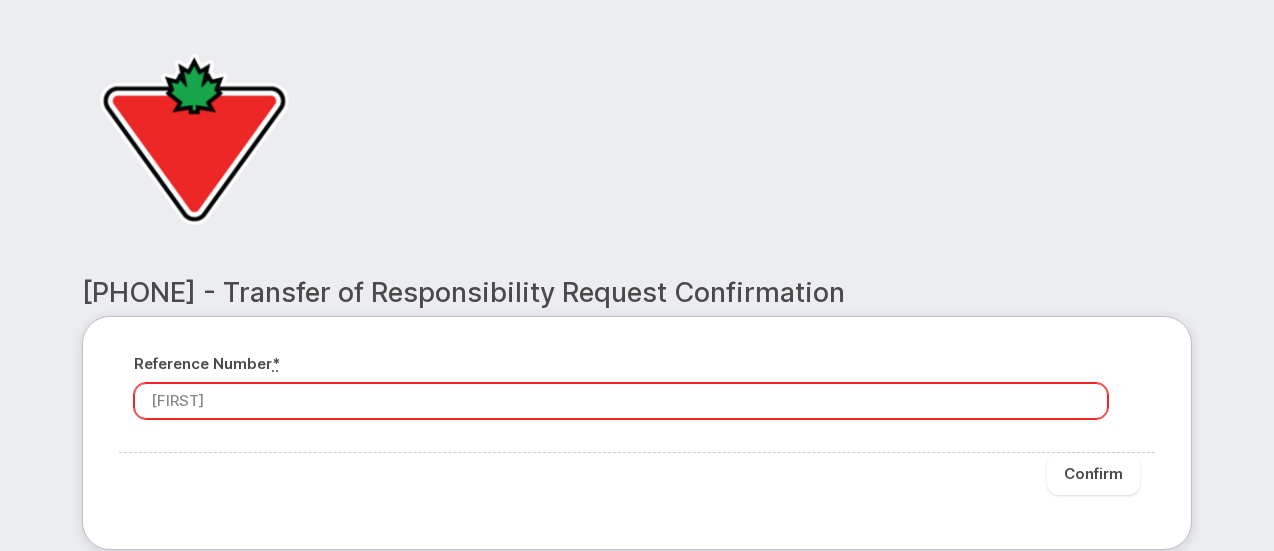 type on "[FIRST]" 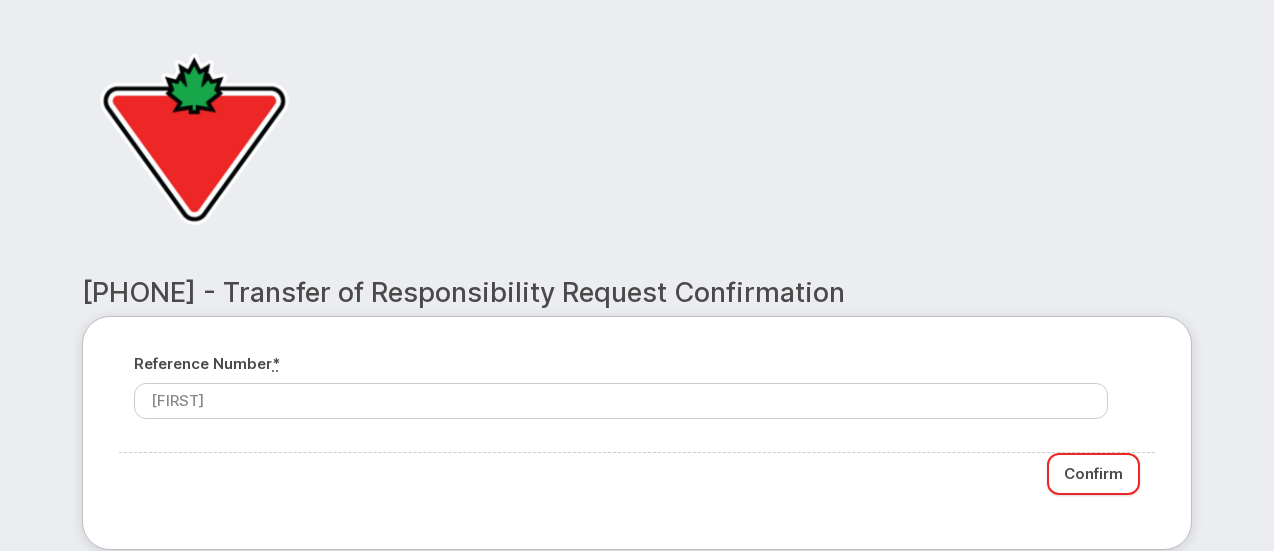 click on "Confirm" at bounding box center (1093, 474) 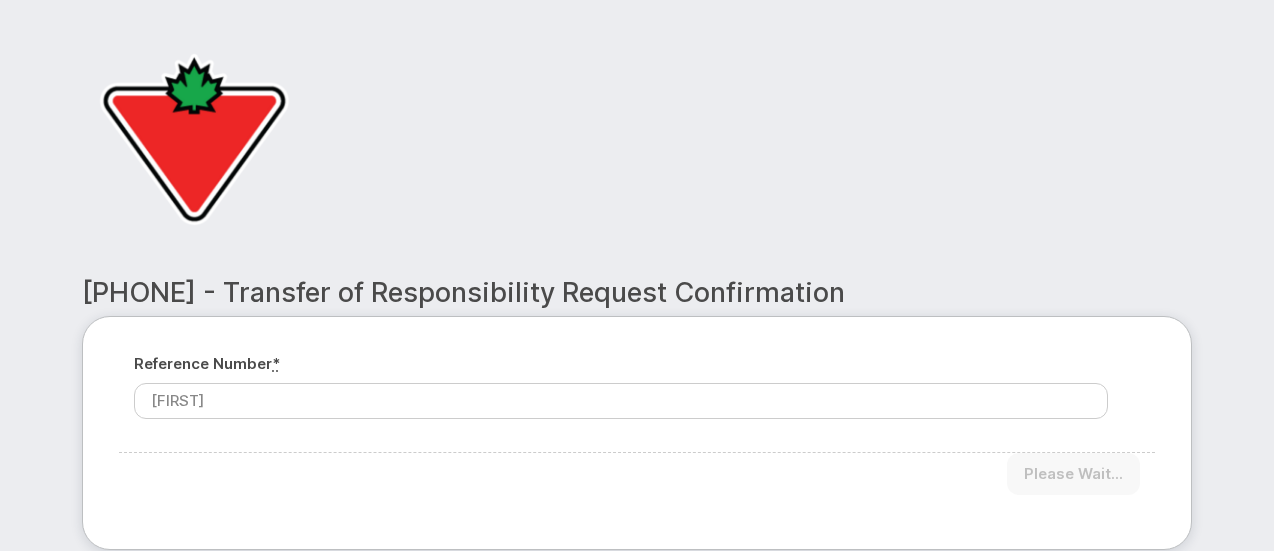 type on "Please wait..." 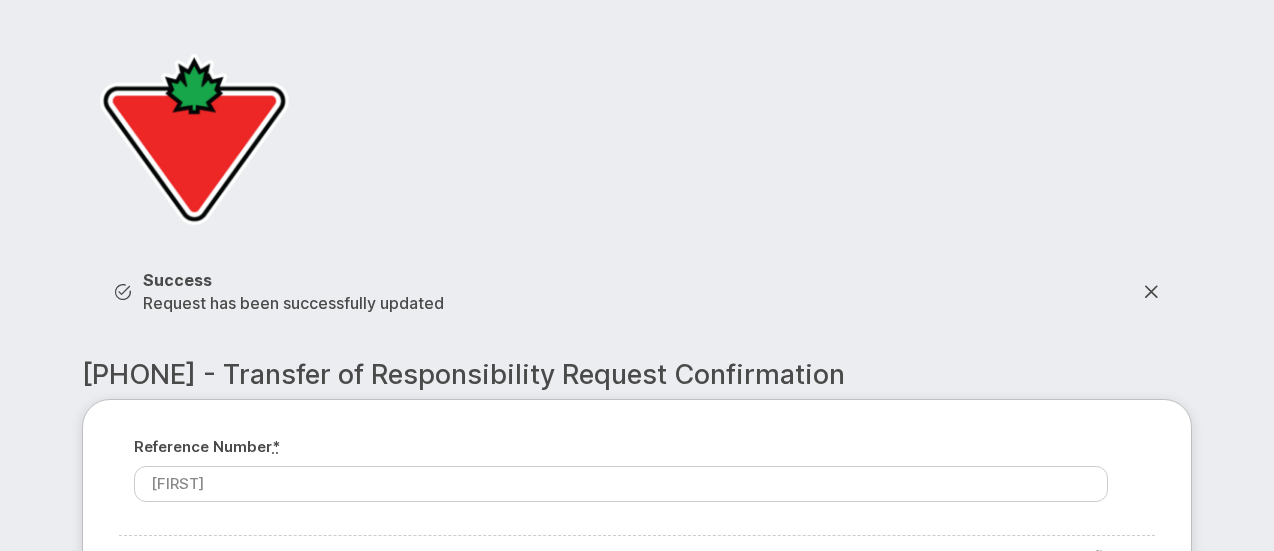 scroll, scrollTop: 0, scrollLeft: 0, axis: both 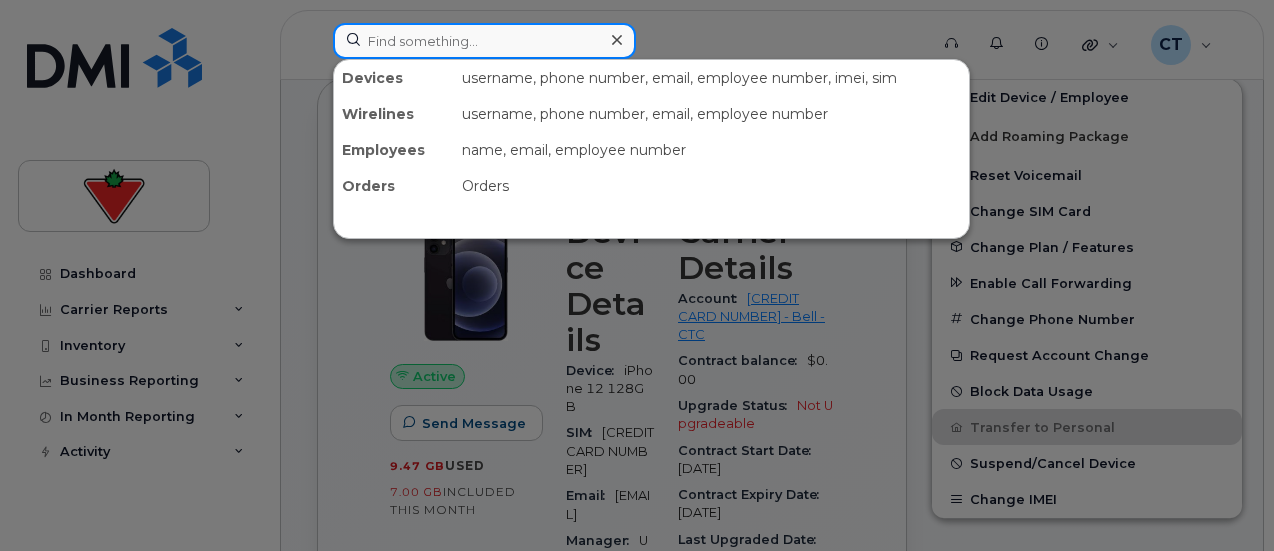click 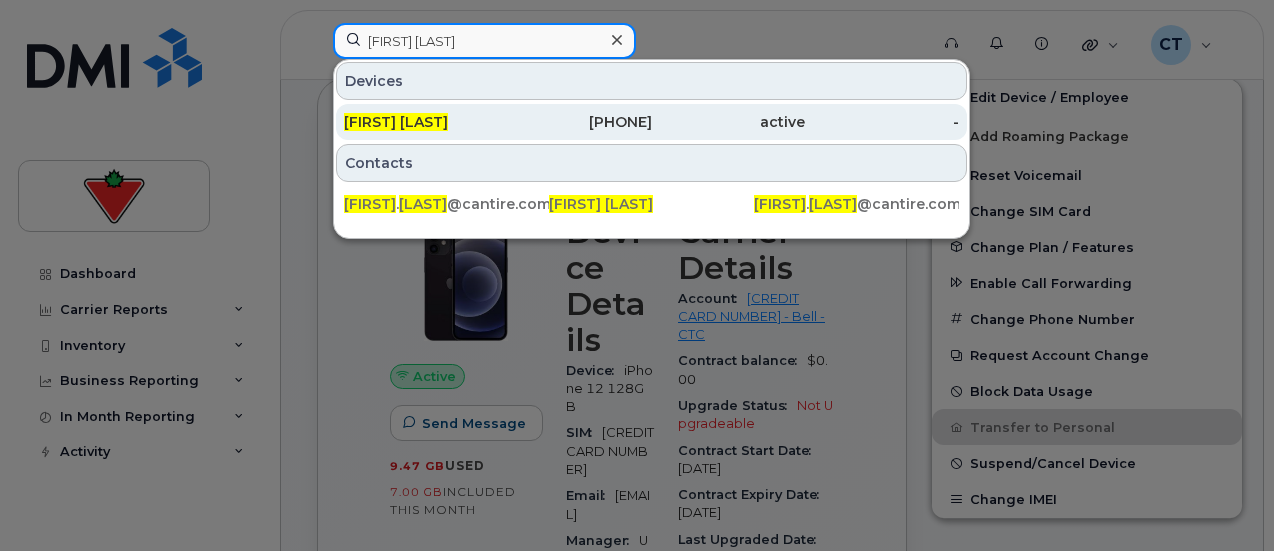 type on "[FIRST] [LAST]" 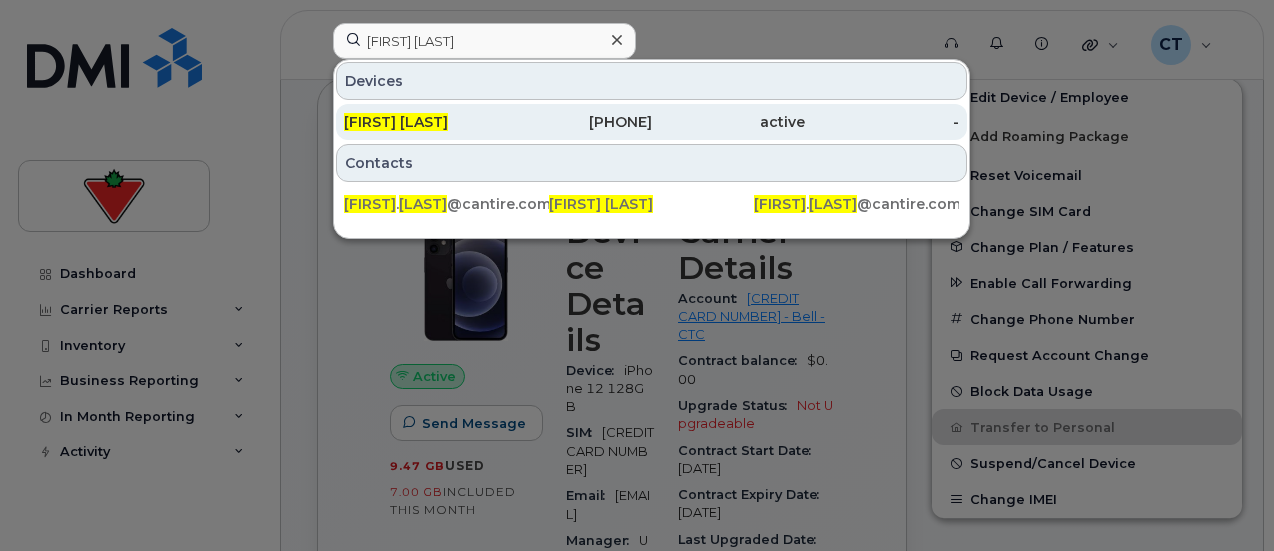 click on "[FIRST] [LAST]" 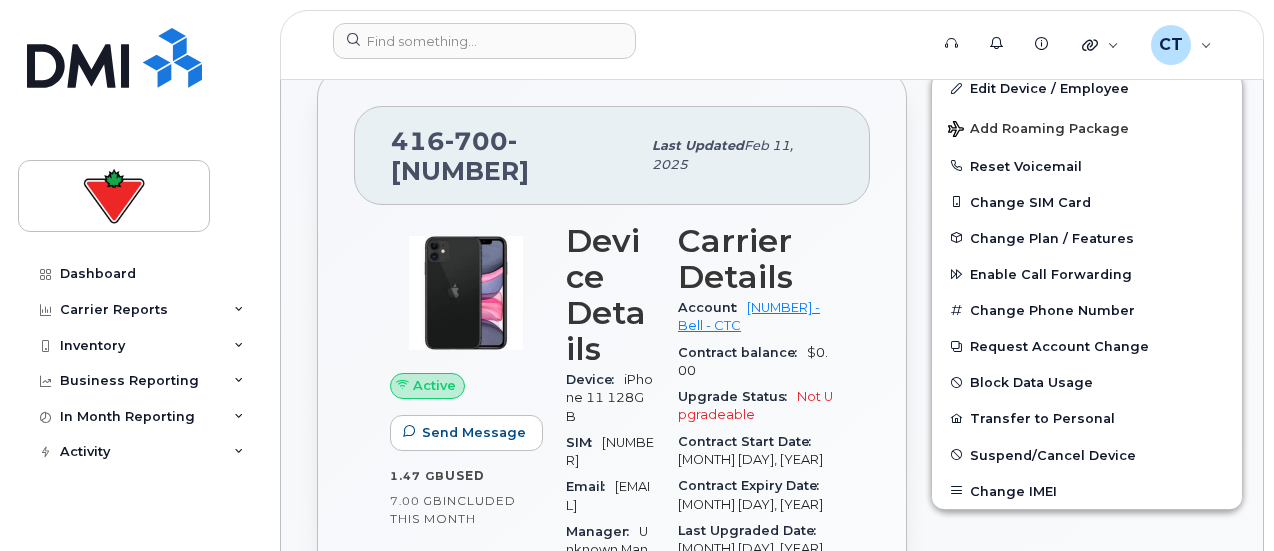 scroll, scrollTop: 412, scrollLeft: 0, axis: vertical 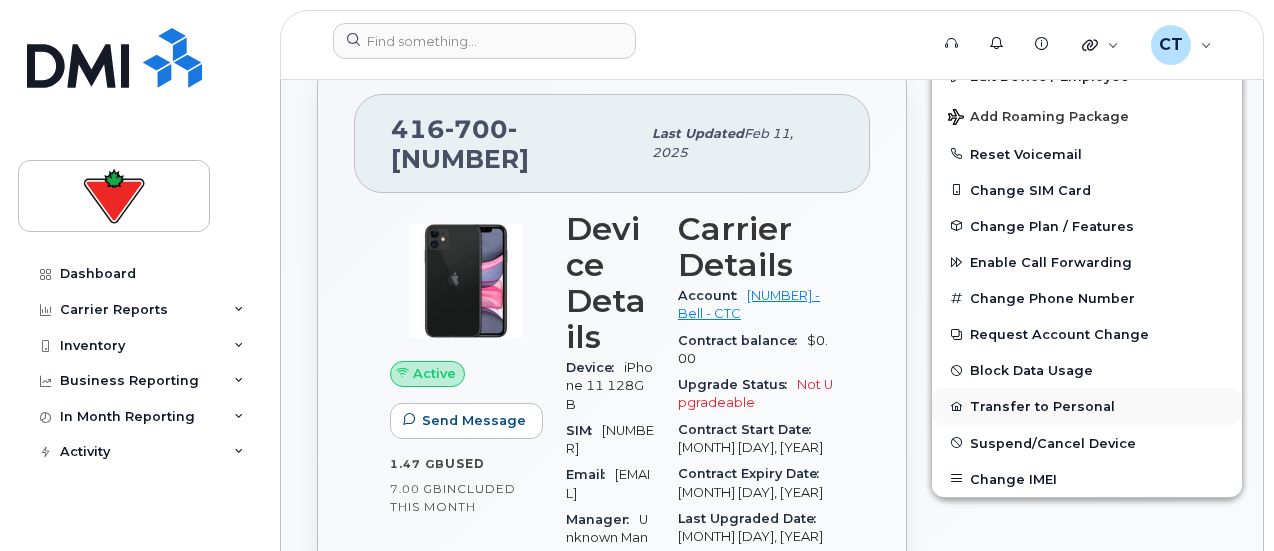 click on "Transfer to Personal" 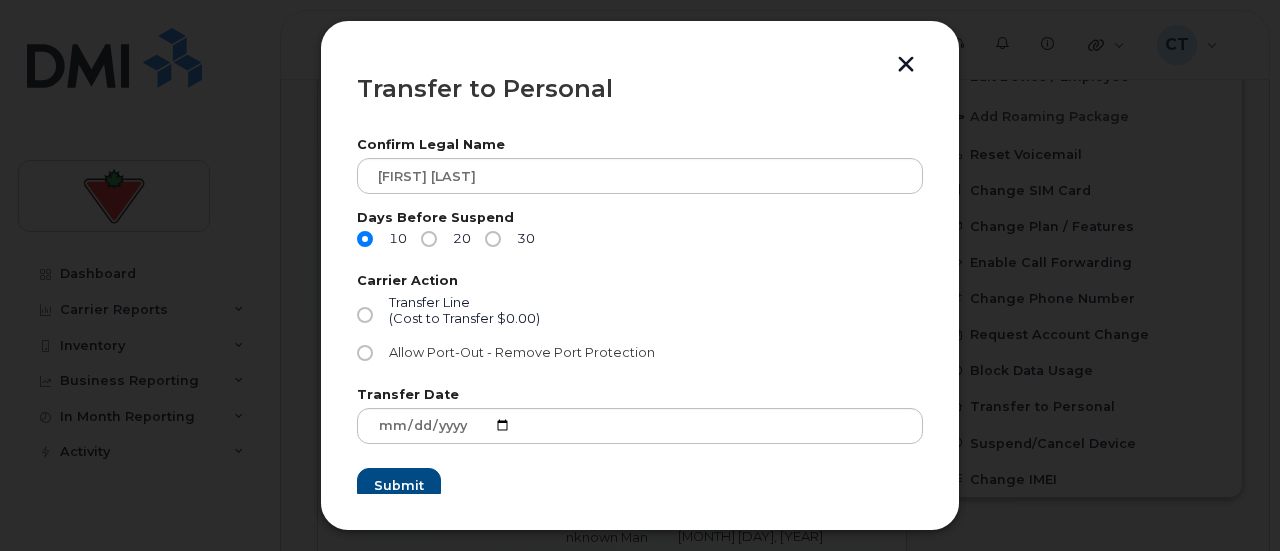 click on "Allow Port-Out - Remove Port Protection" 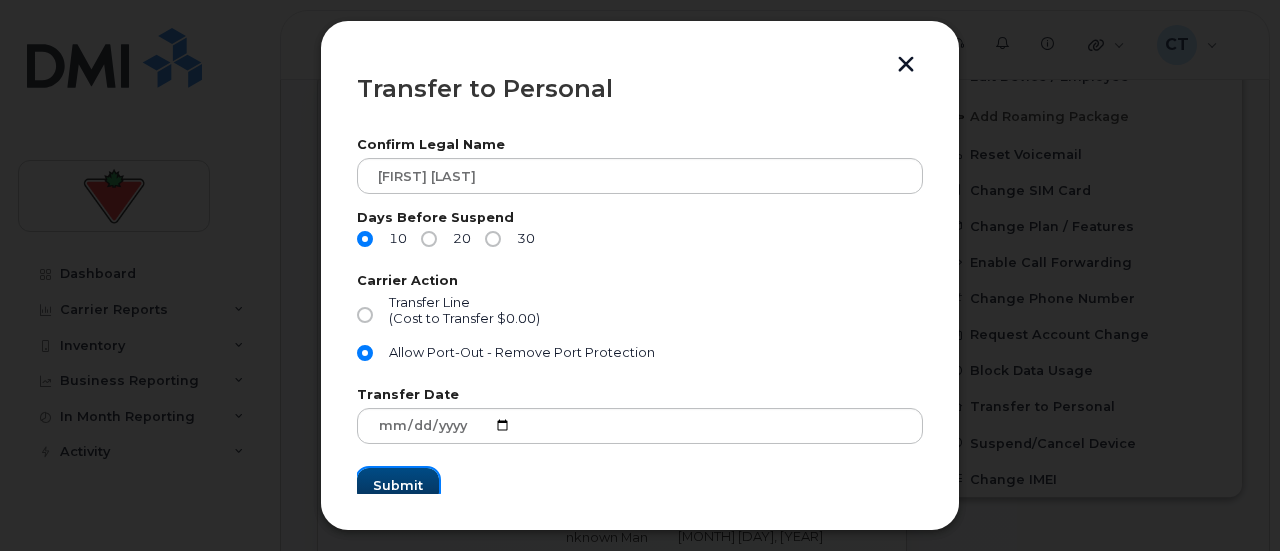 click on "Submit" 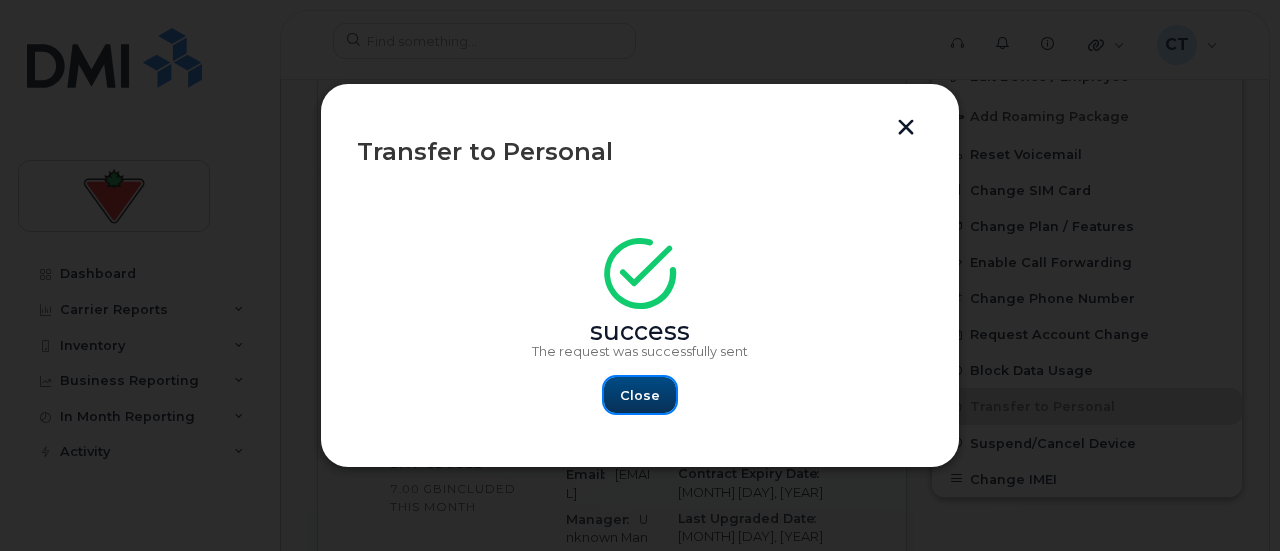 click on "Close" 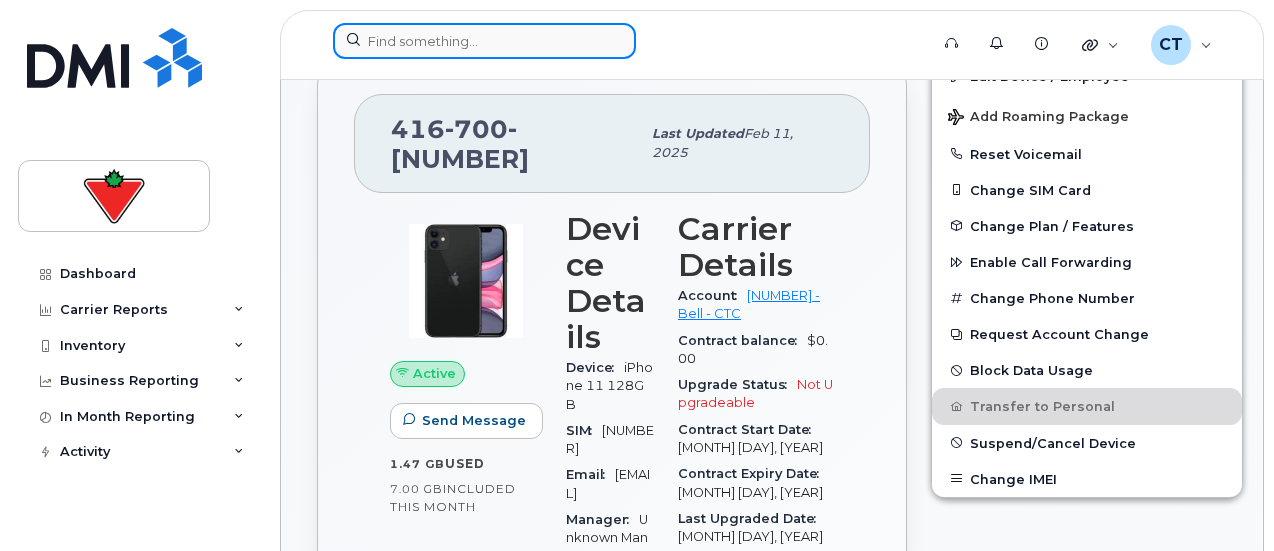click 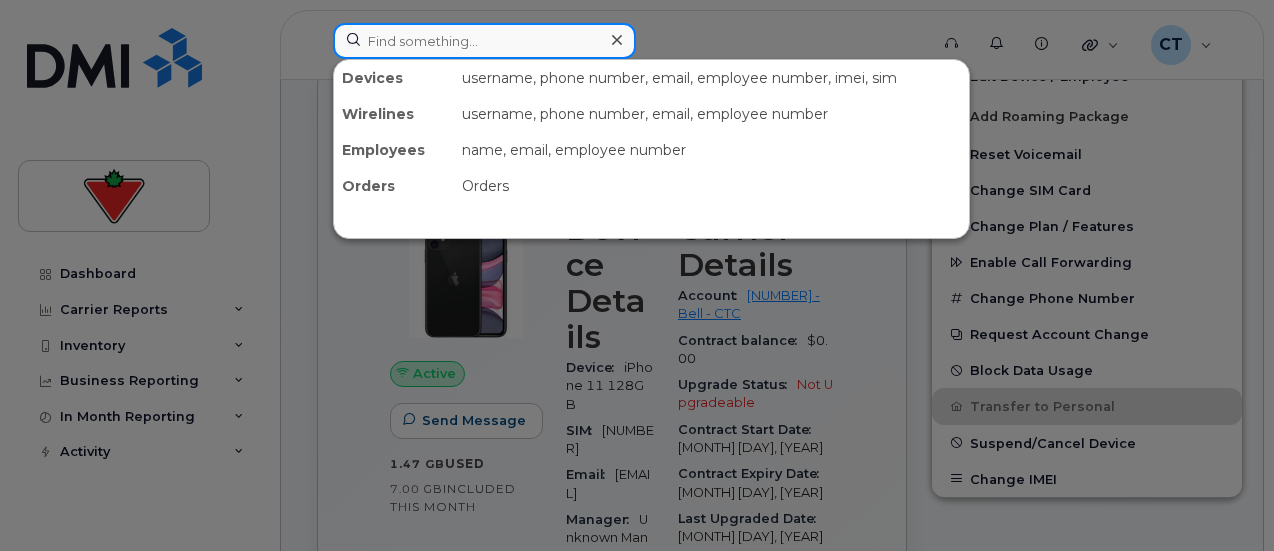 paste on "Gordon Casbourne" 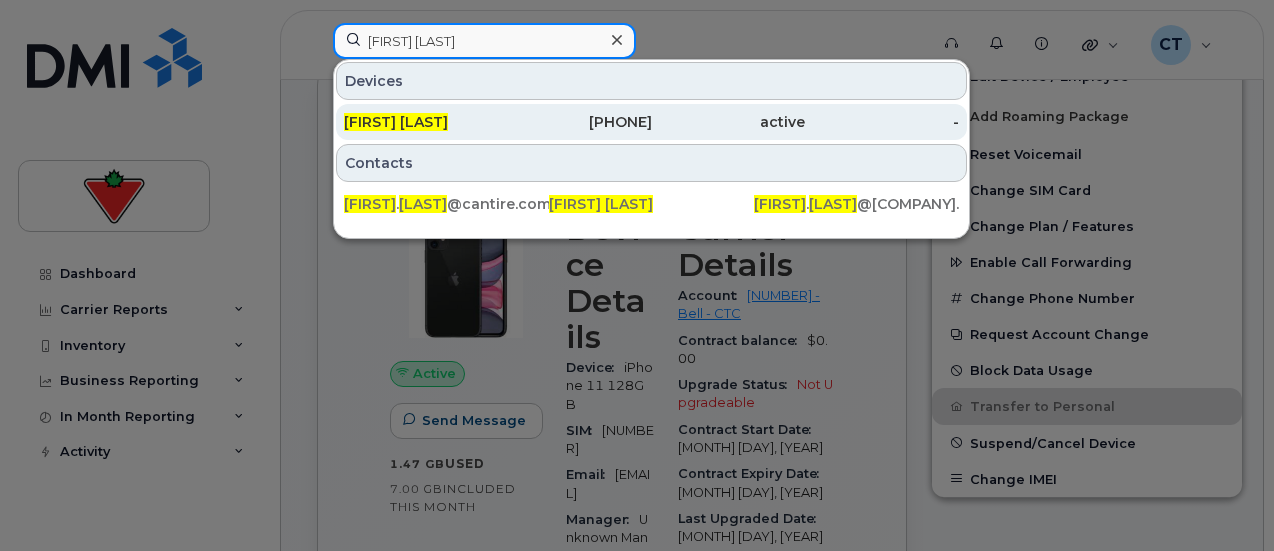type on "Gordon Casbourne" 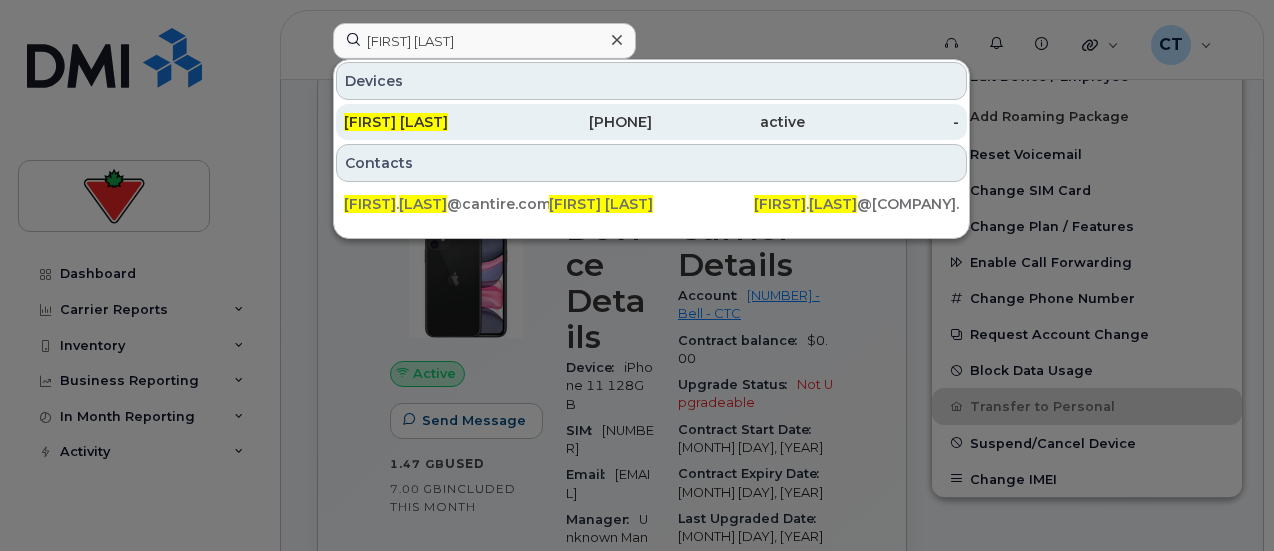 click on "Gordon Casbourne" 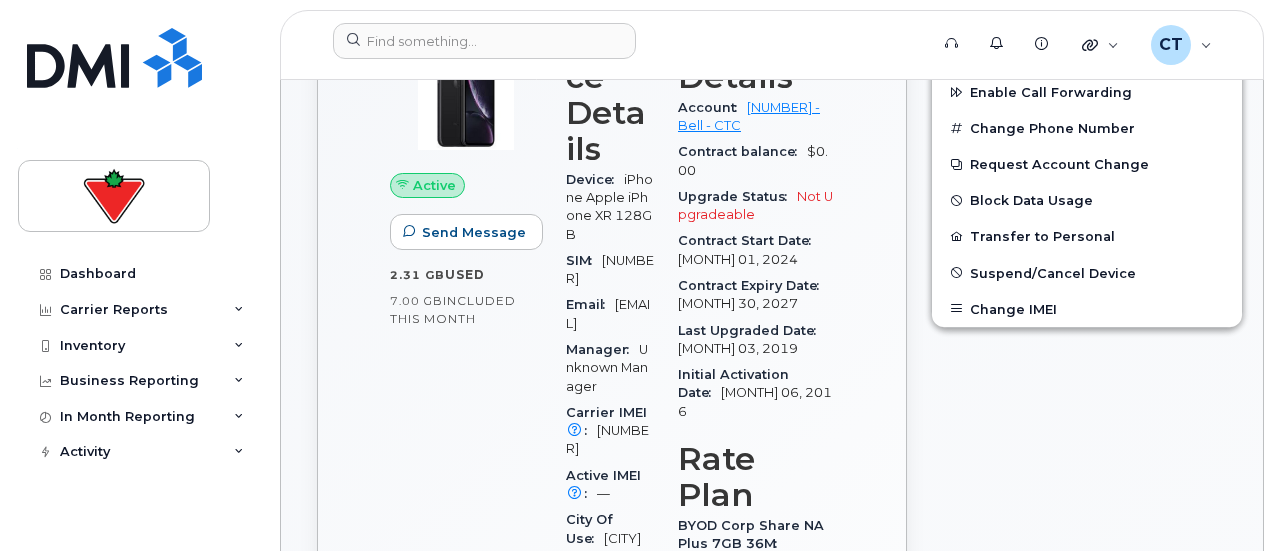 scroll, scrollTop: 583, scrollLeft: 0, axis: vertical 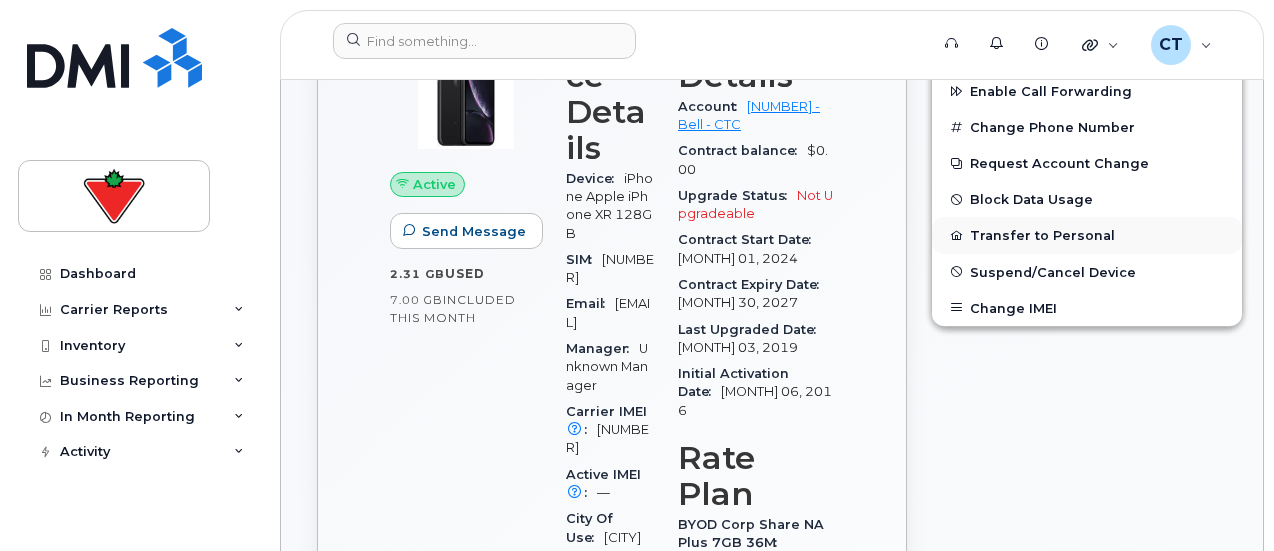 click on "Transfer to Personal" 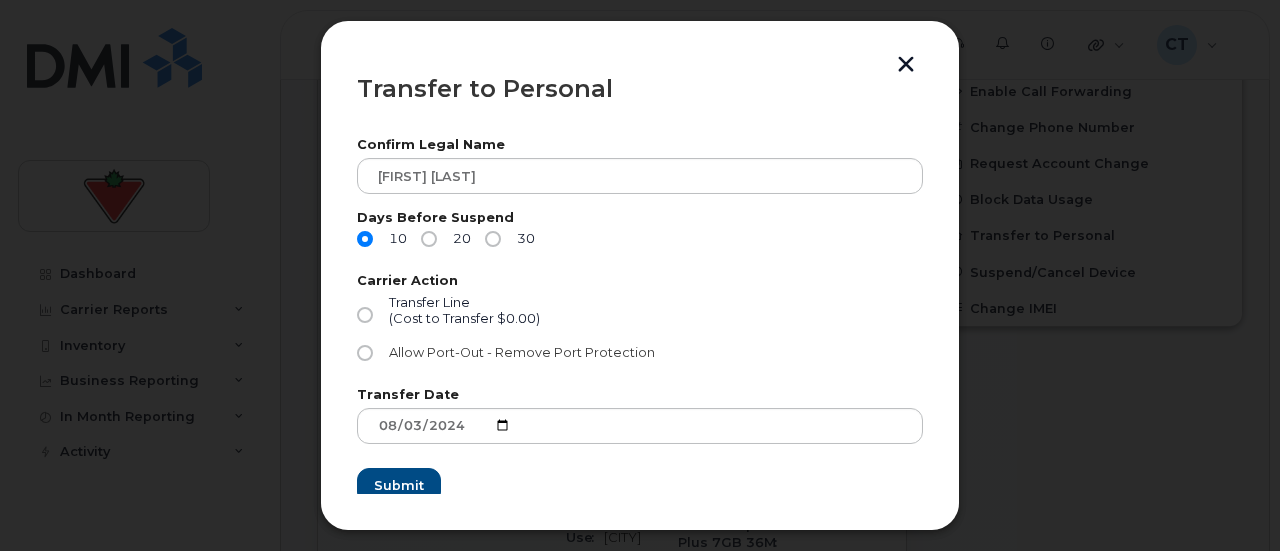 click on "Allow Port-Out - Remove Port Protection" 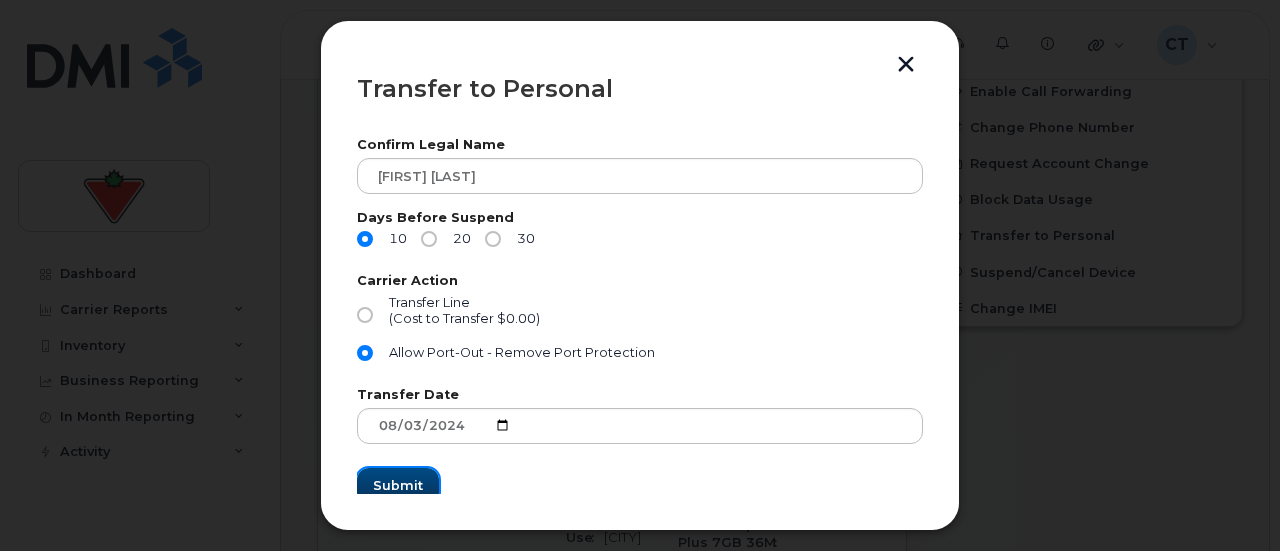 click on "Submit" 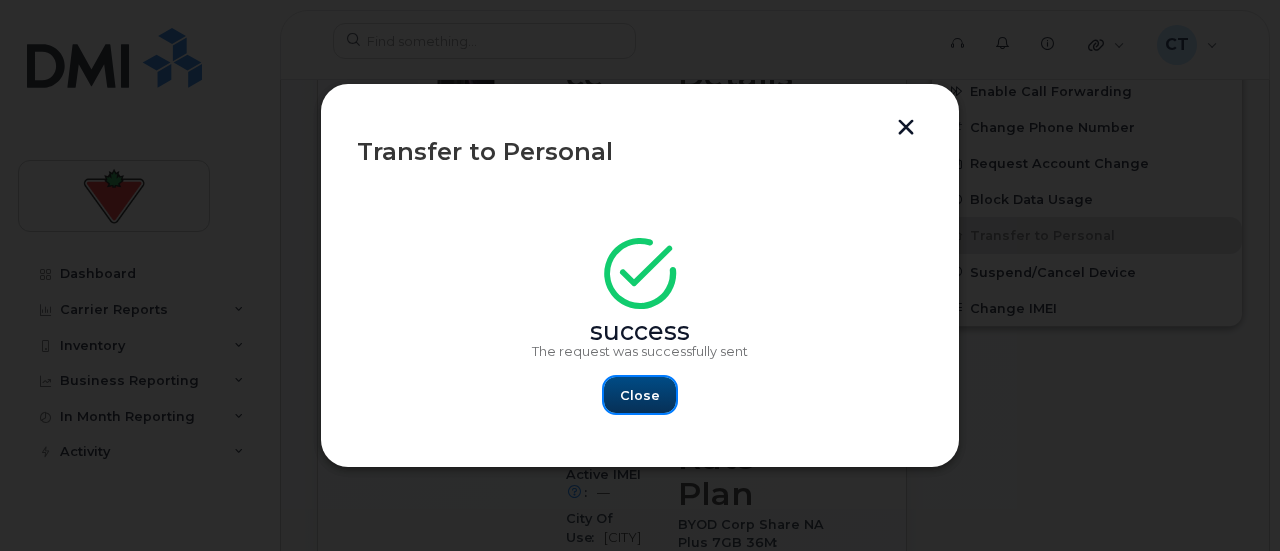 click on "Close" 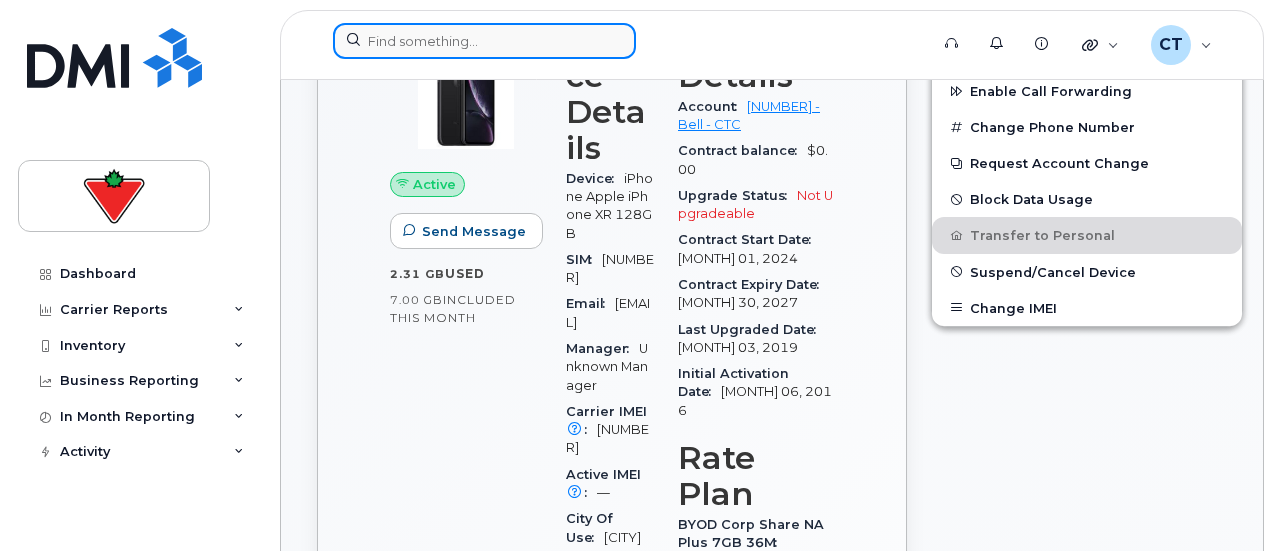 click 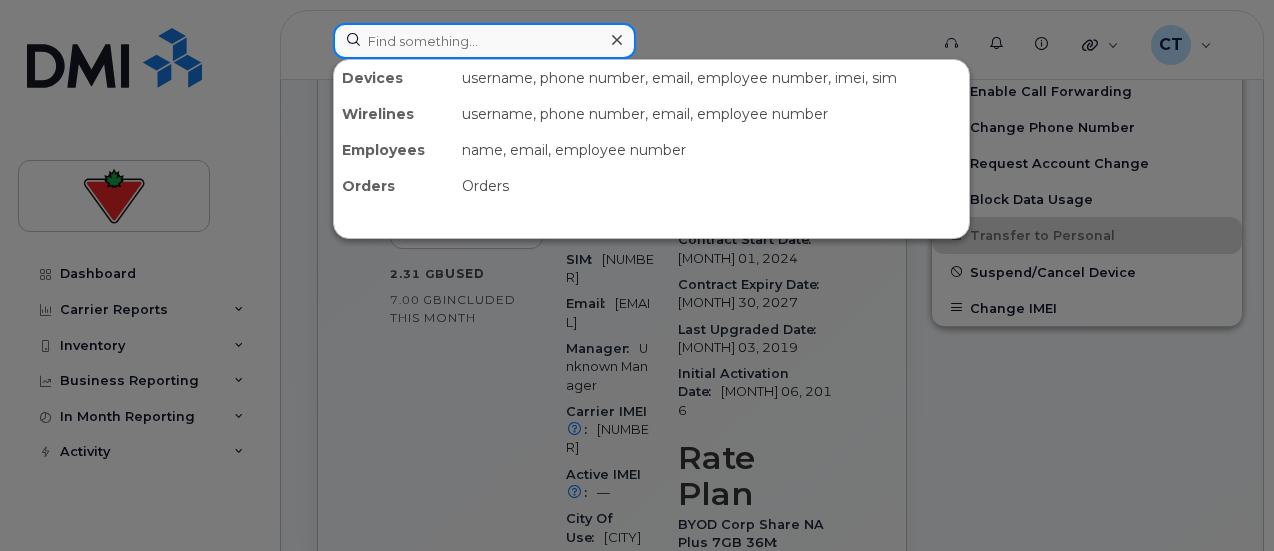 paste on "Michelle Yanko" 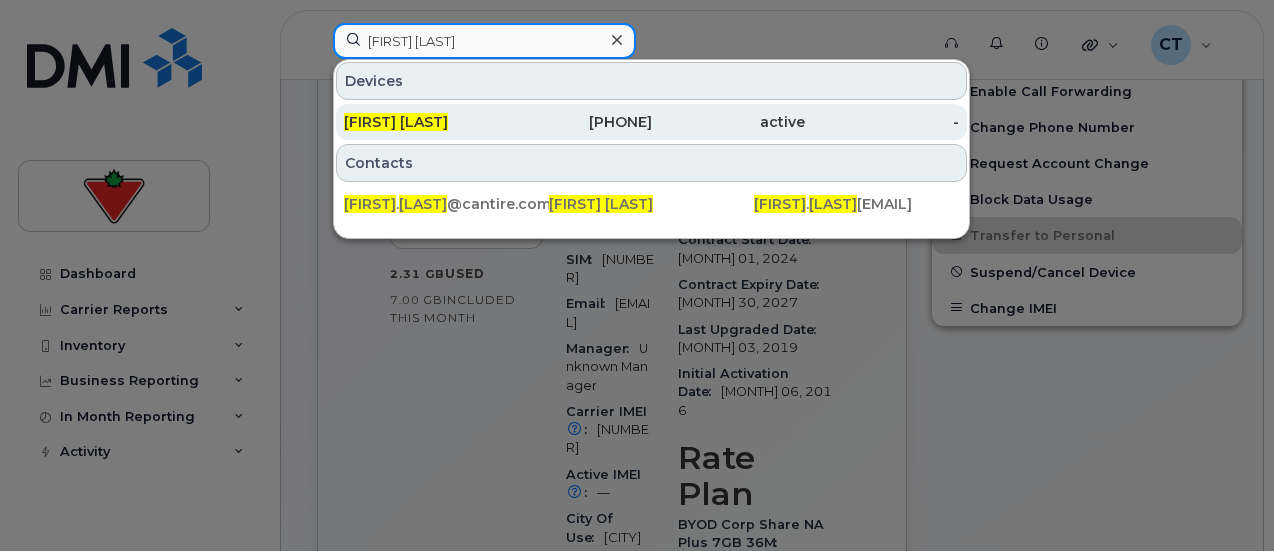 type on "Michelle Yanko" 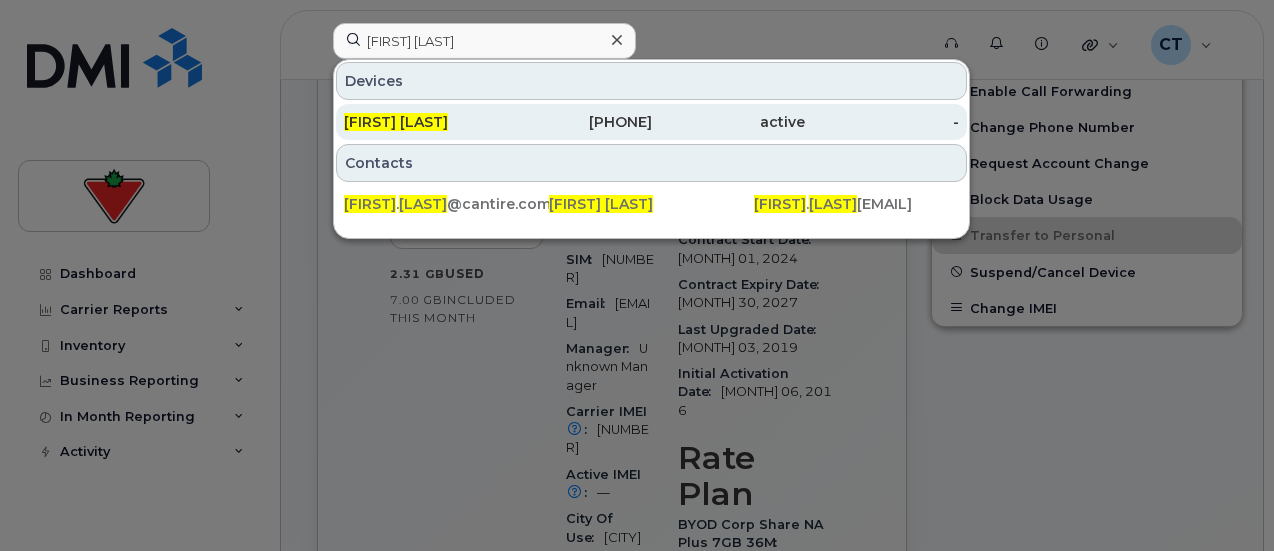 click on "Michelle Yanko" 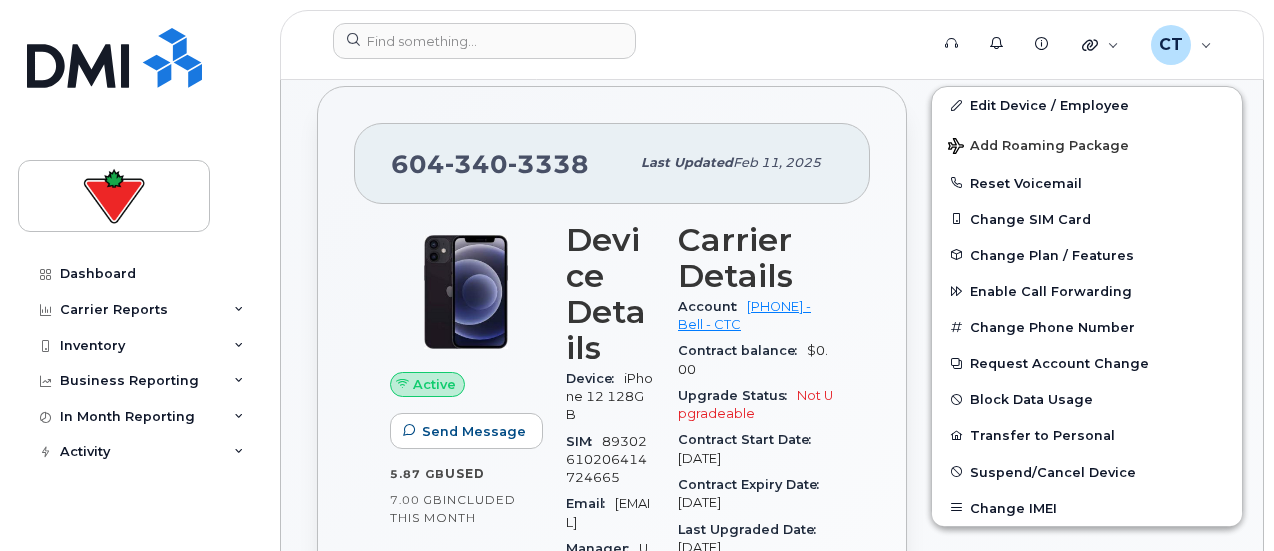 scroll, scrollTop: 387, scrollLeft: 0, axis: vertical 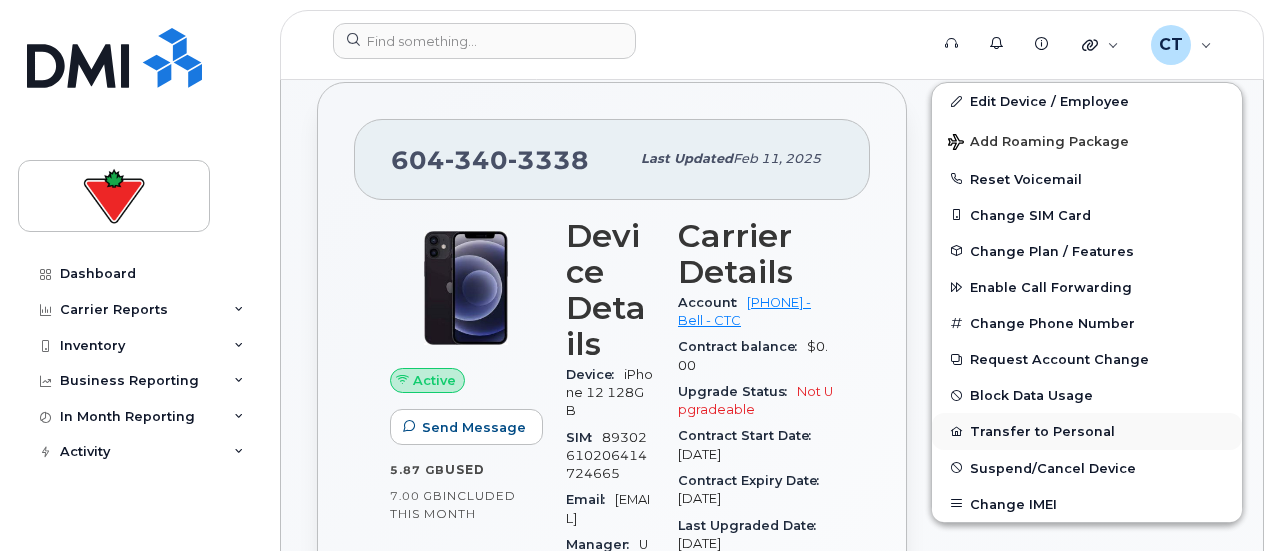 click on "Transfer to Personal" 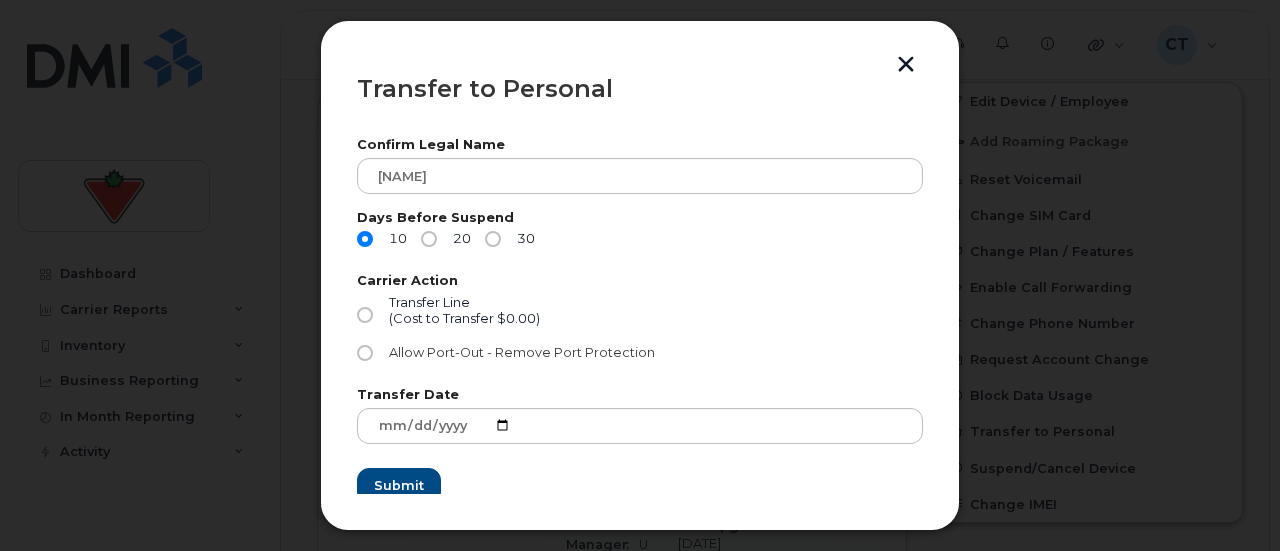 click on "Allow Port-Out - Remove Port Protection" 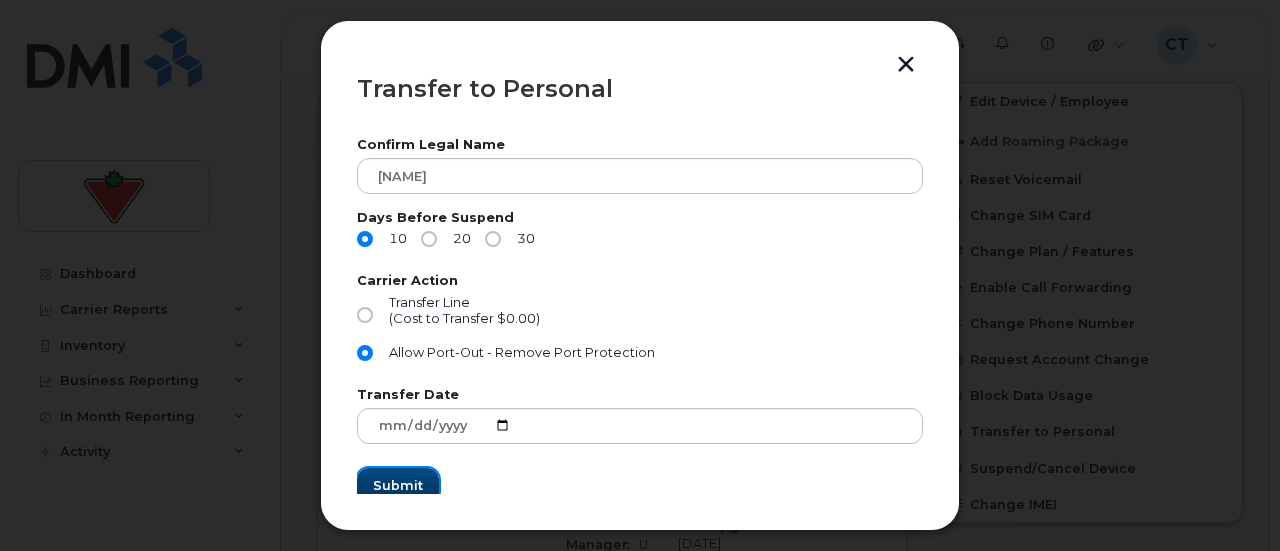 click on "Submit" 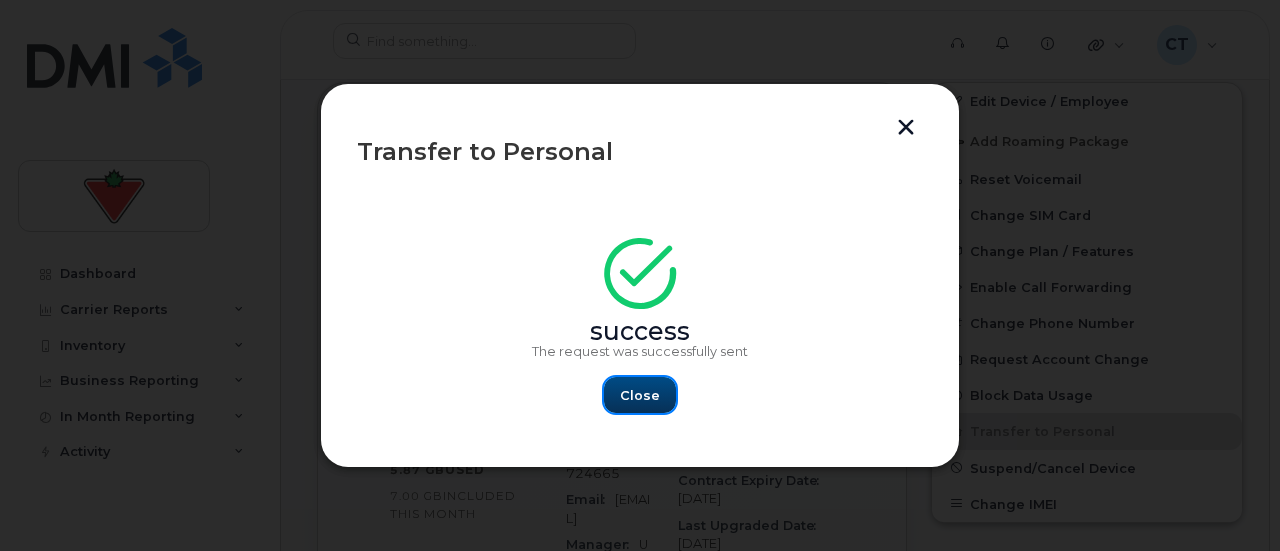 click on "Close" 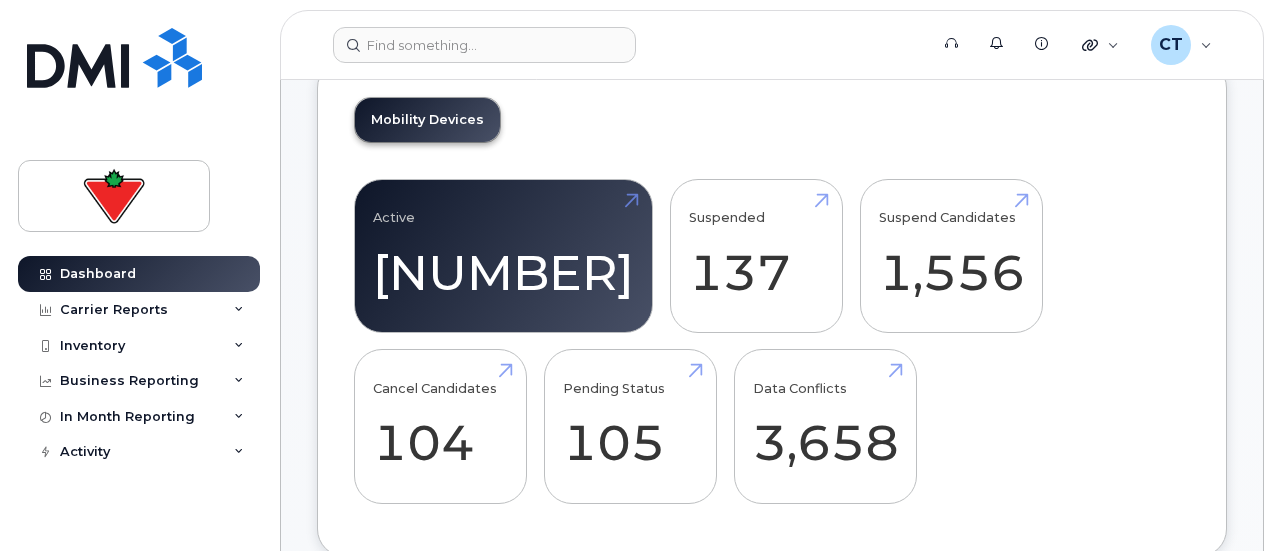 scroll, scrollTop: 457, scrollLeft: 0, axis: vertical 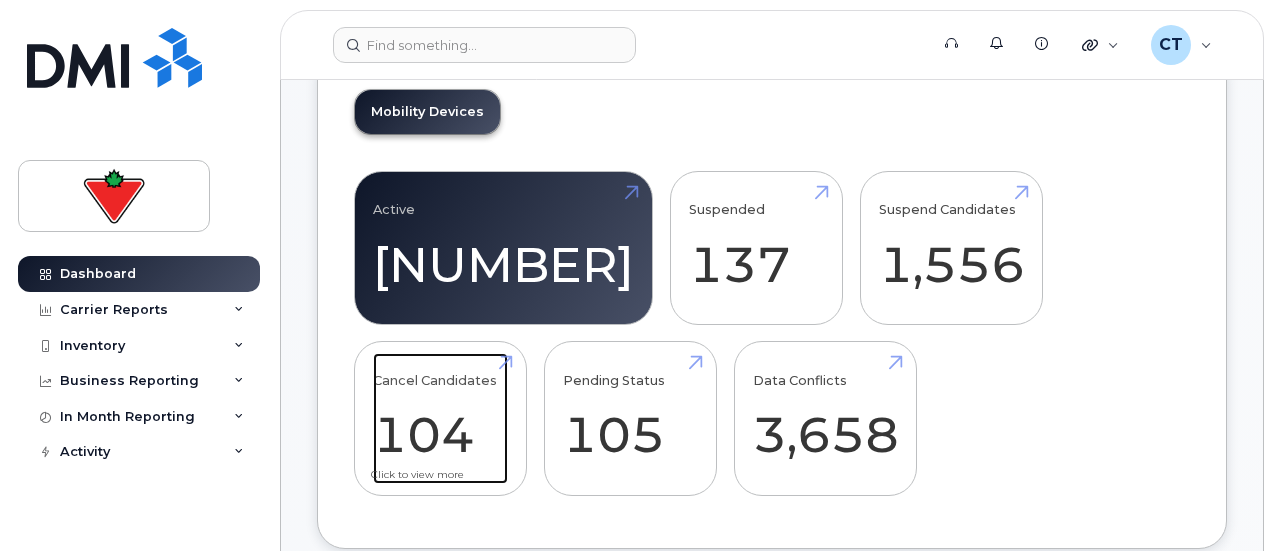 click on "Cancel Candidates
[NUMBER]" 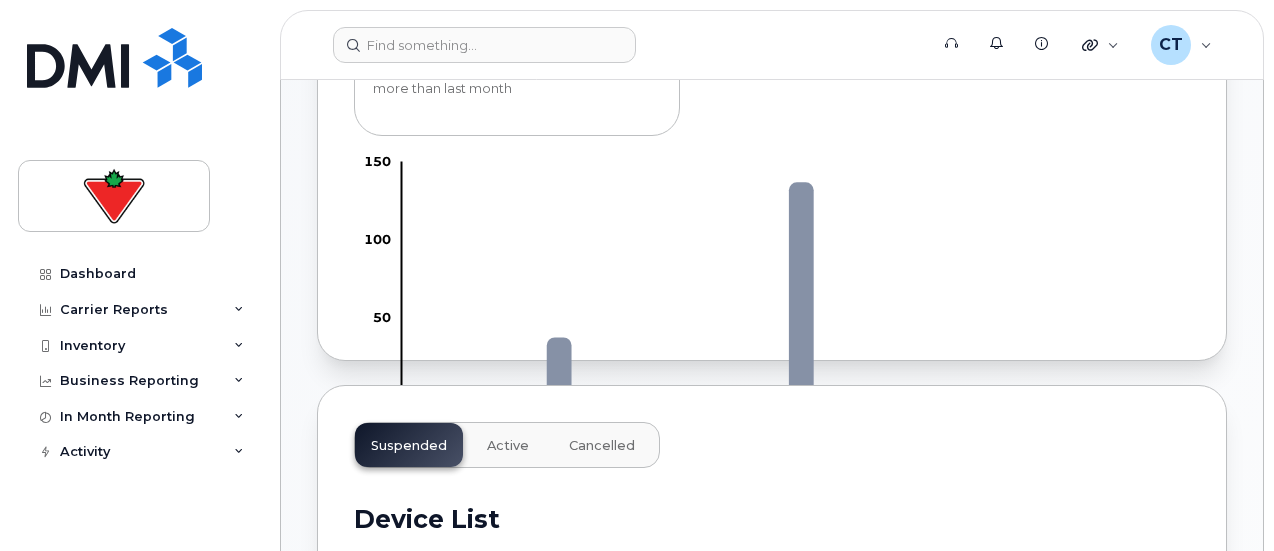 scroll, scrollTop: 736, scrollLeft: 0, axis: vertical 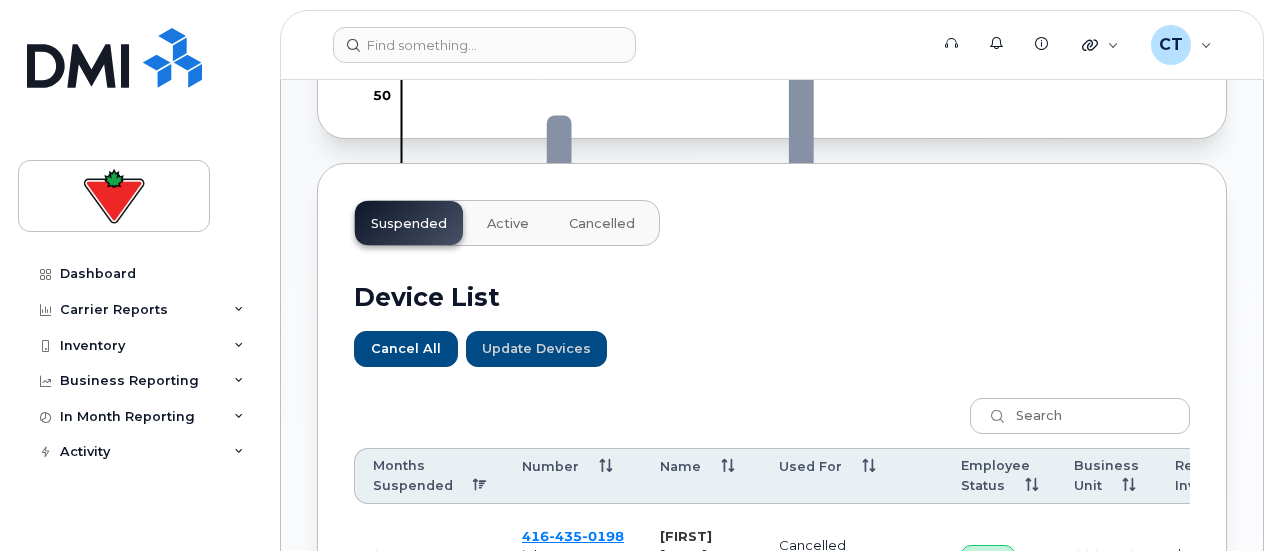 click on "Months Suspended" 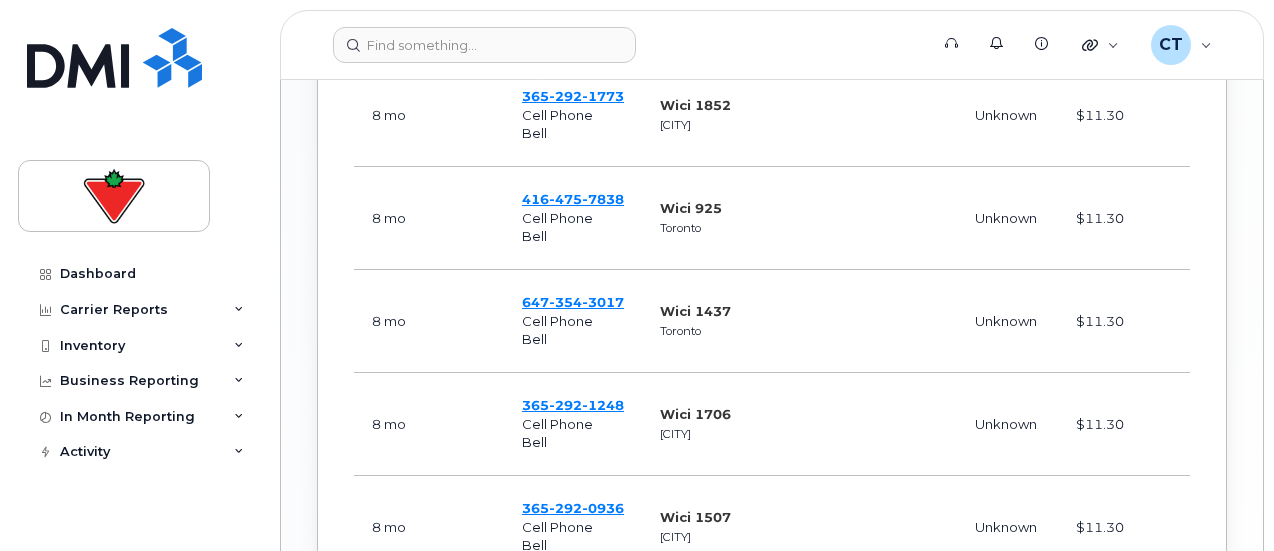 scroll, scrollTop: 1828, scrollLeft: 0, axis: vertical 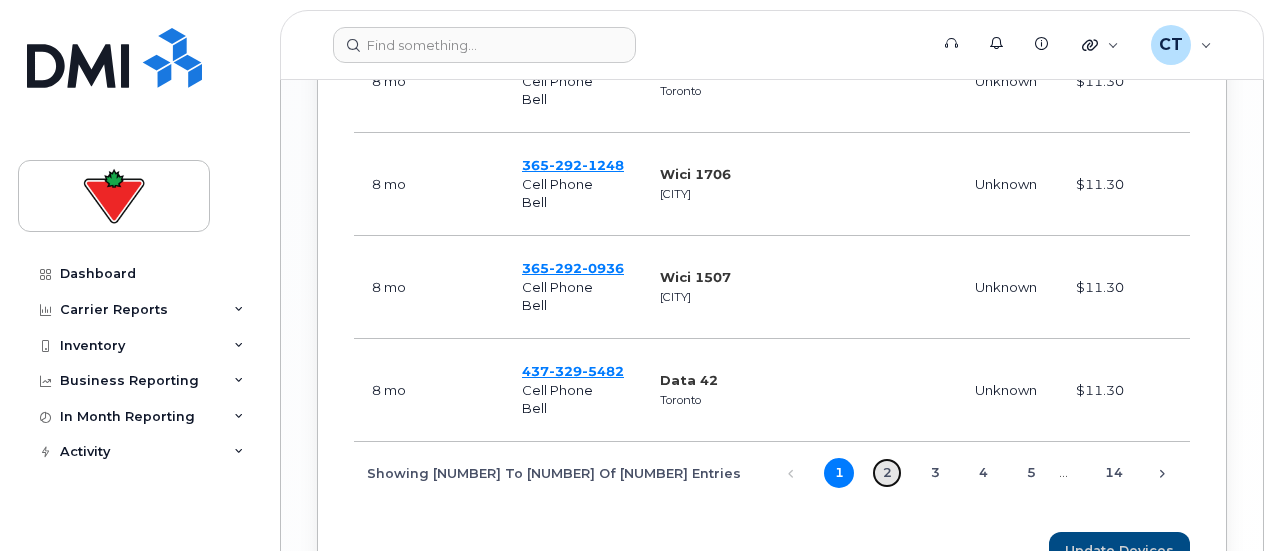 click on "2" 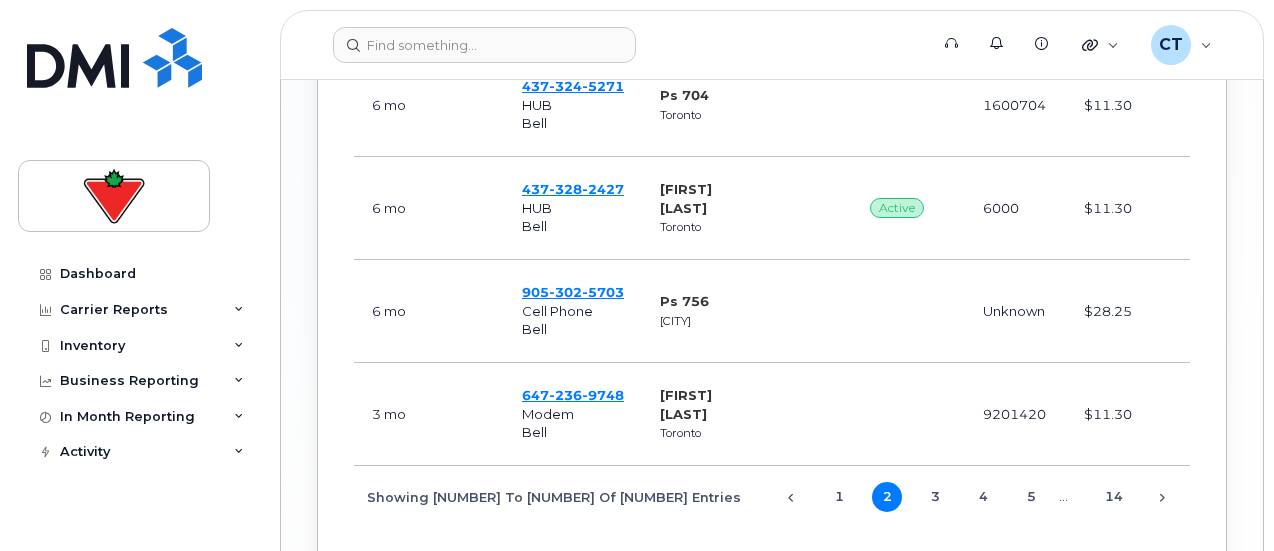 scroll, scrollTop: 1833, scrollLeft: 0, axis: vertical 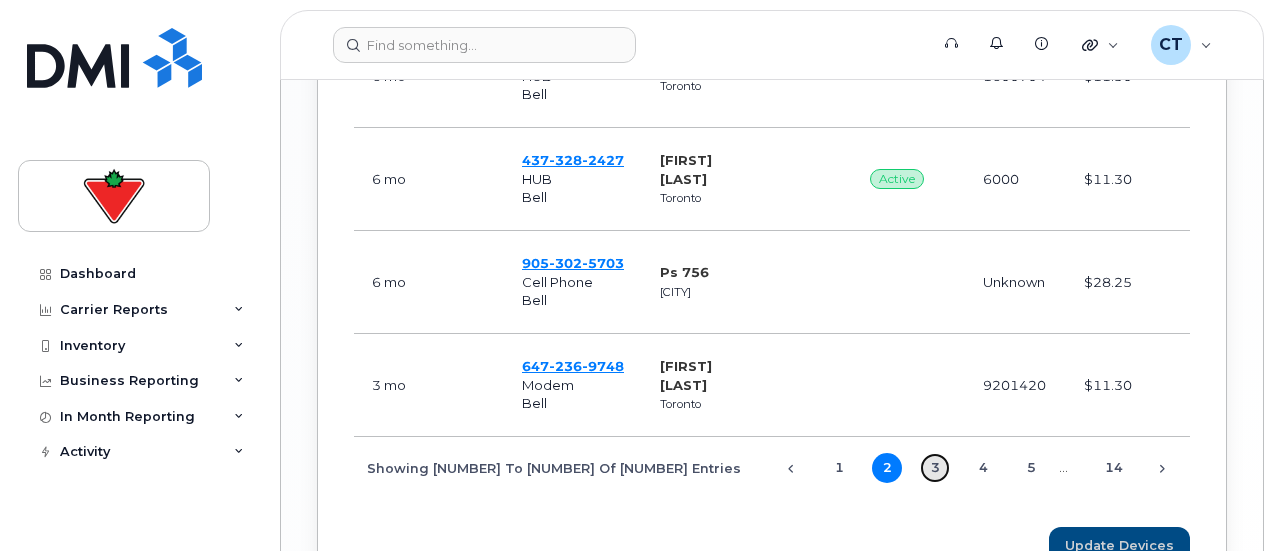 click on "3" 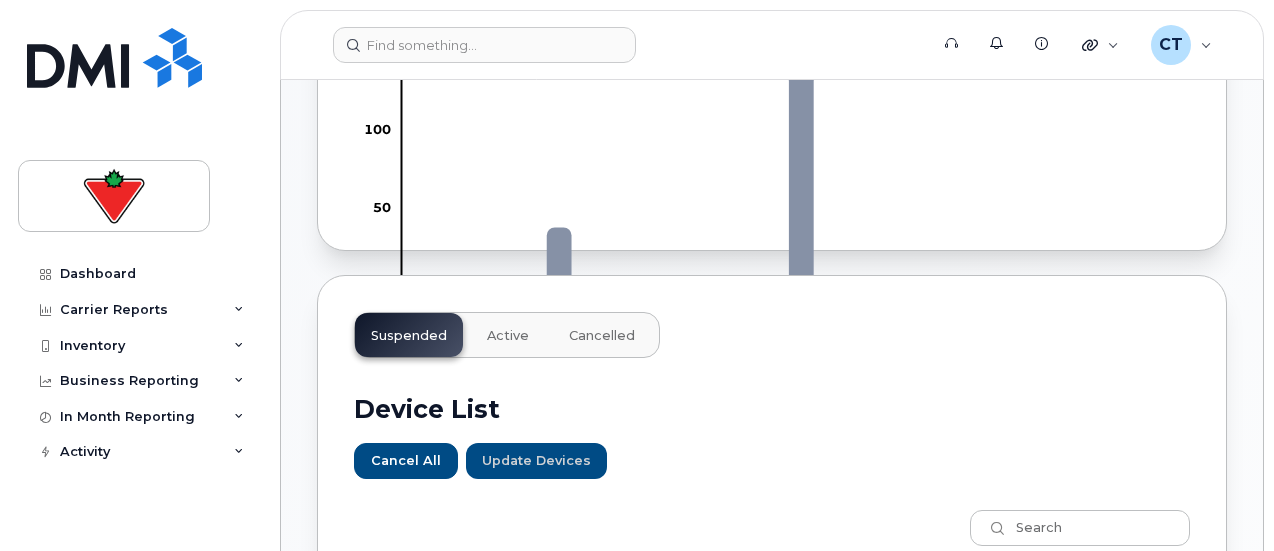 scroll, scrollTop: 622, scrollLeft: 0, axis: vertical 